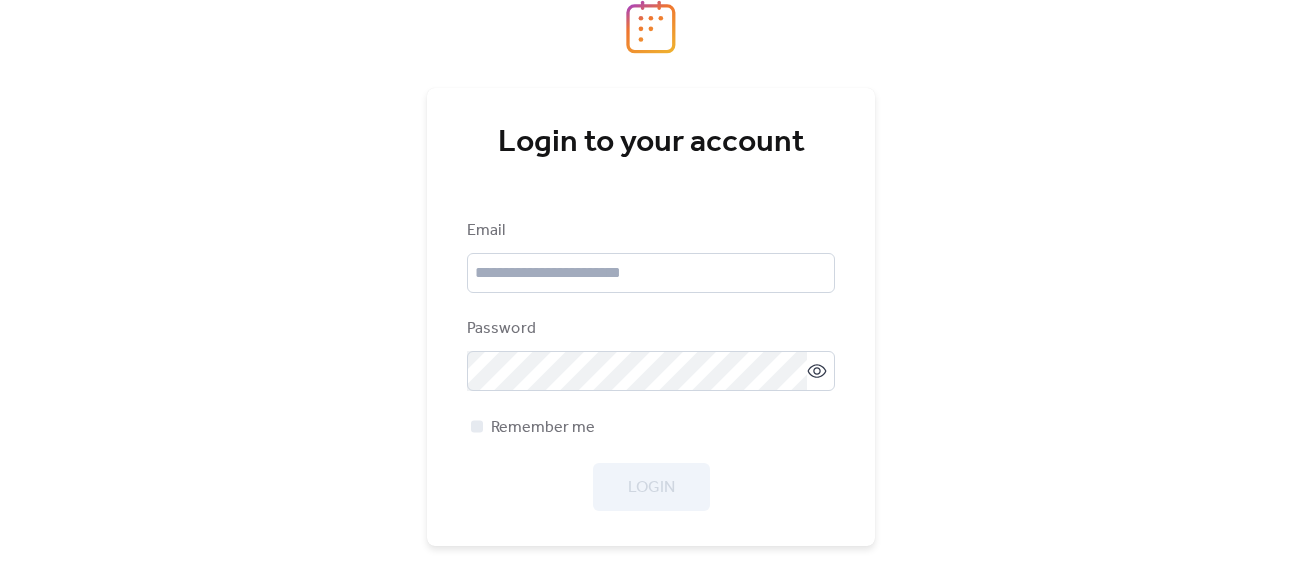 scroll, scrollTop: 0, scrollLeft: 0, axis: both 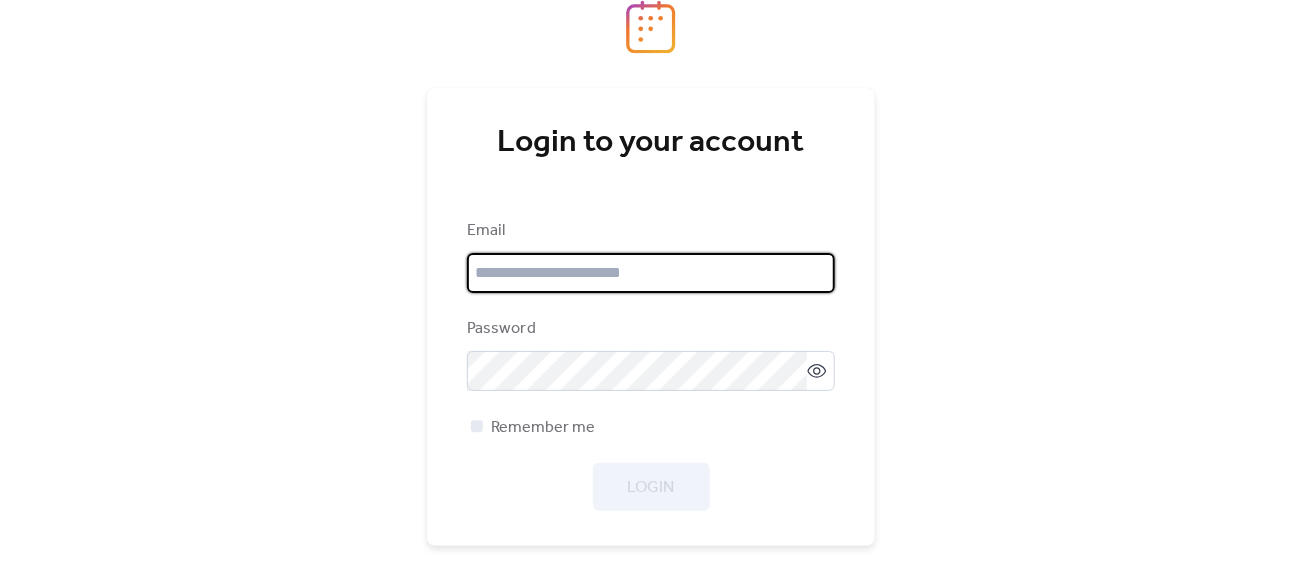 type on "**********" 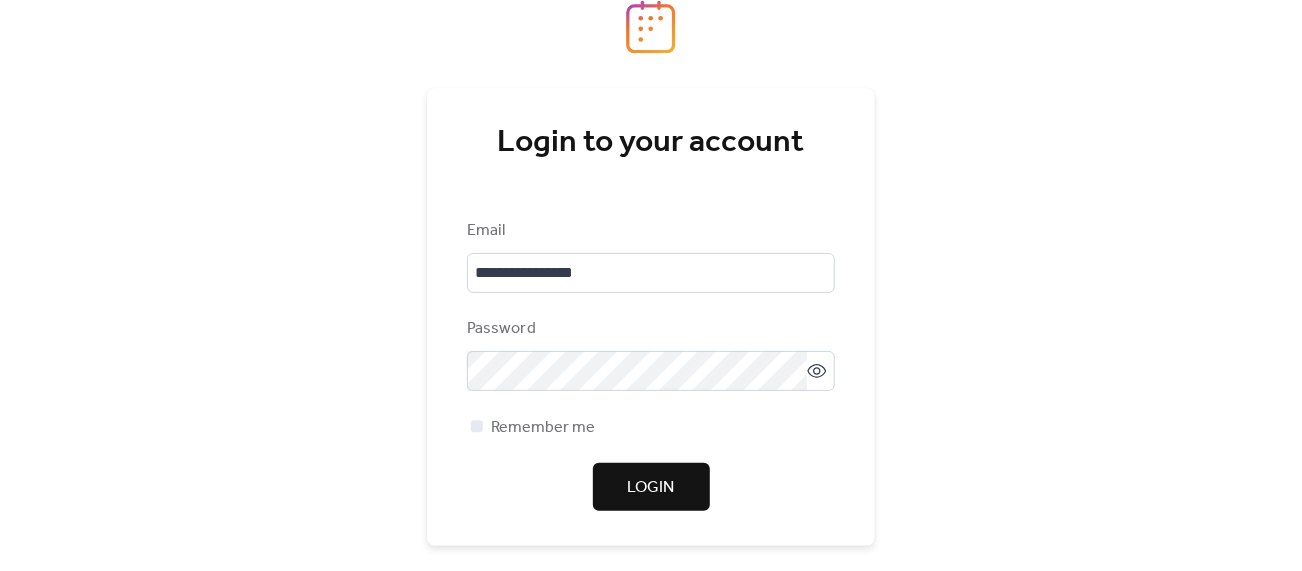 click on "Login" at bounding box center [651, 487] 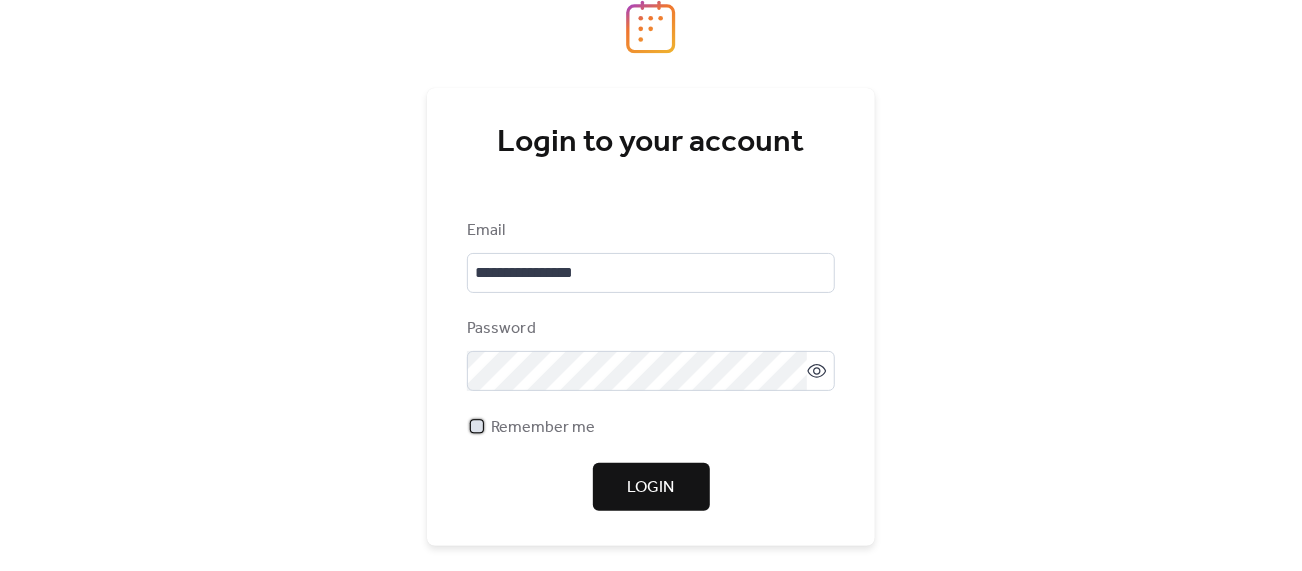 click on "Remember me" at bounding box center [543, 428] 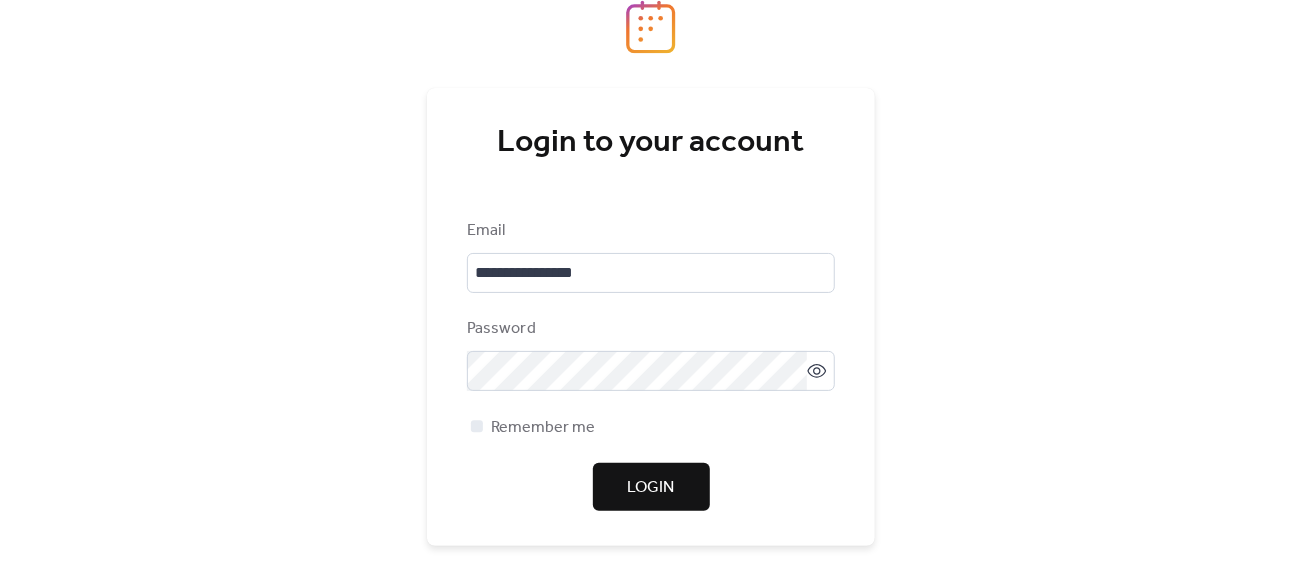 click on "Login" at bounding box center (651, 487) 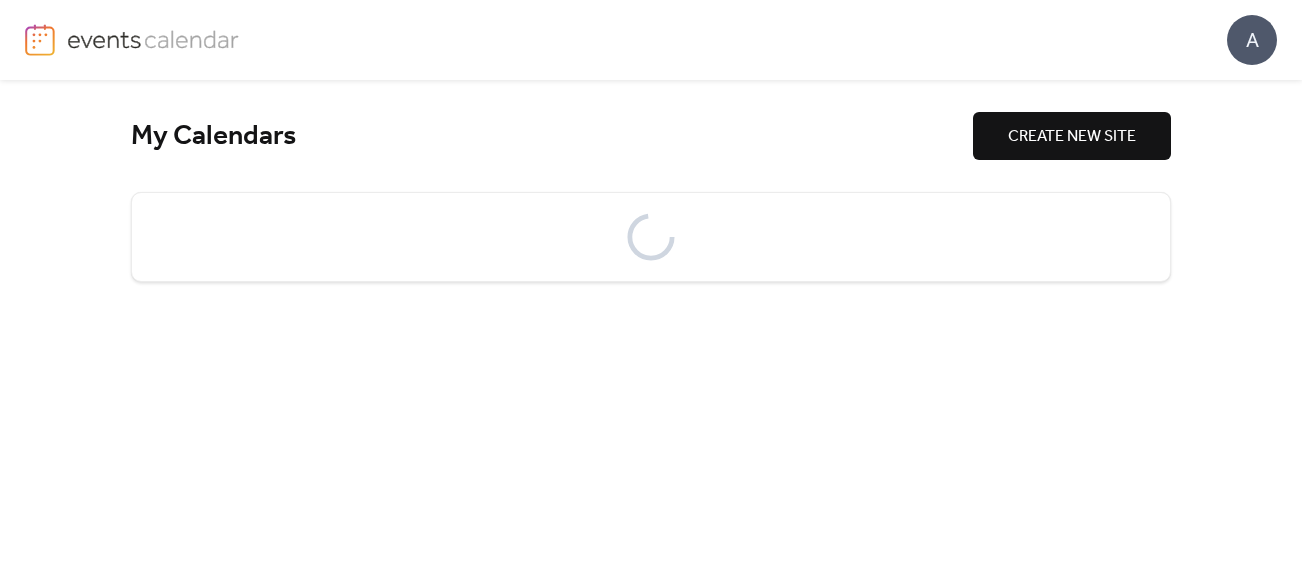 scroll, scrollTop: 0, scrollLeft: 0, axis: both 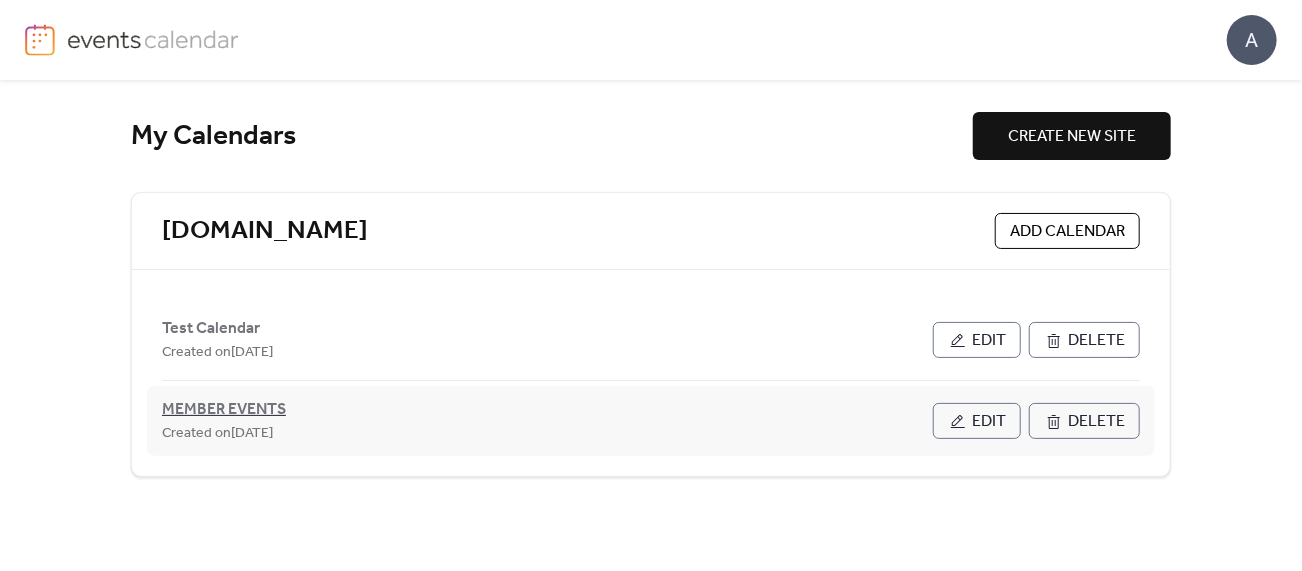 click on "MEMBER EVENTS" at bounding box center (224, 410) 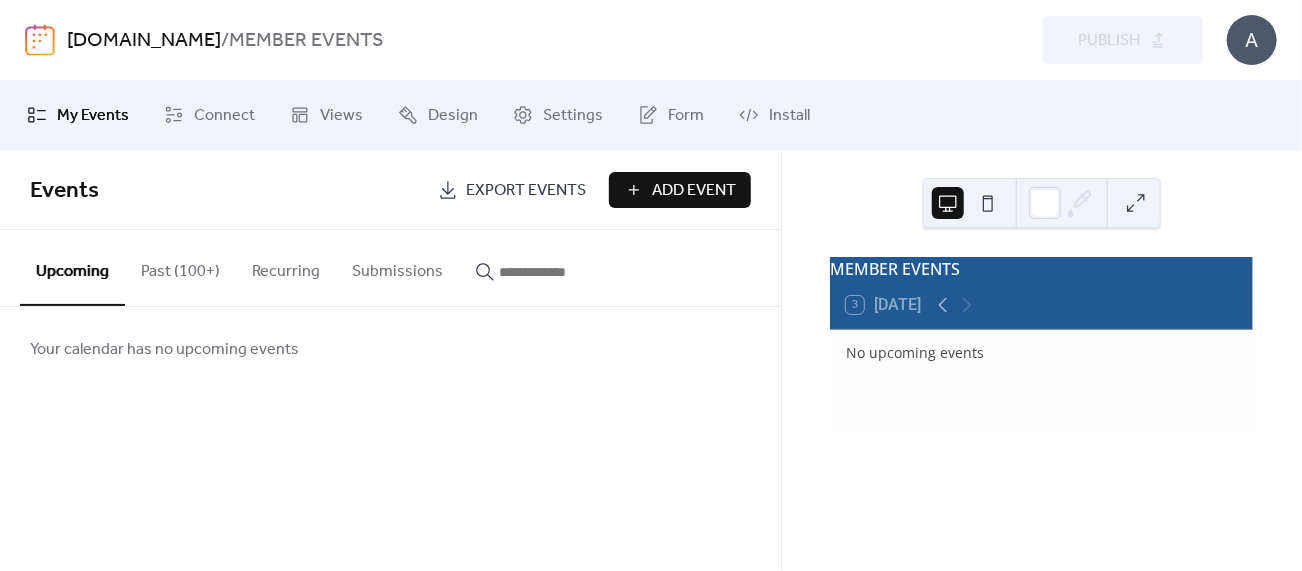 click on "Past  (100+)" at bounding box center [180, 267] 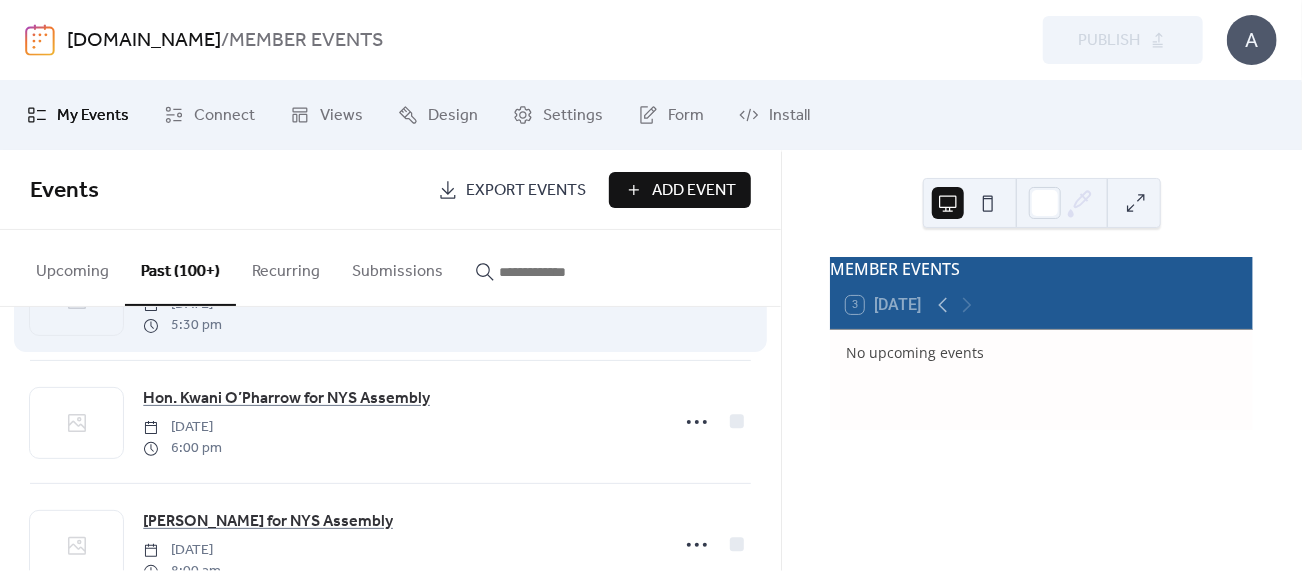 scroll, scrollTop: 0, scrollLeft: 0, axis: both 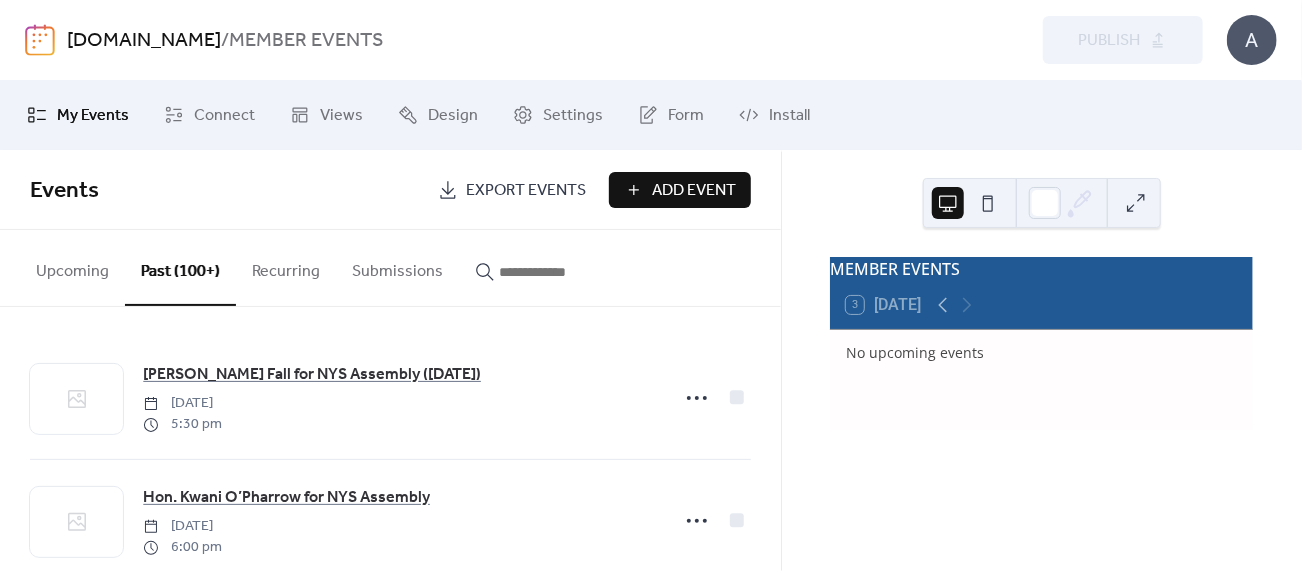 click on "Add Event" at bounding box center [694, 191] 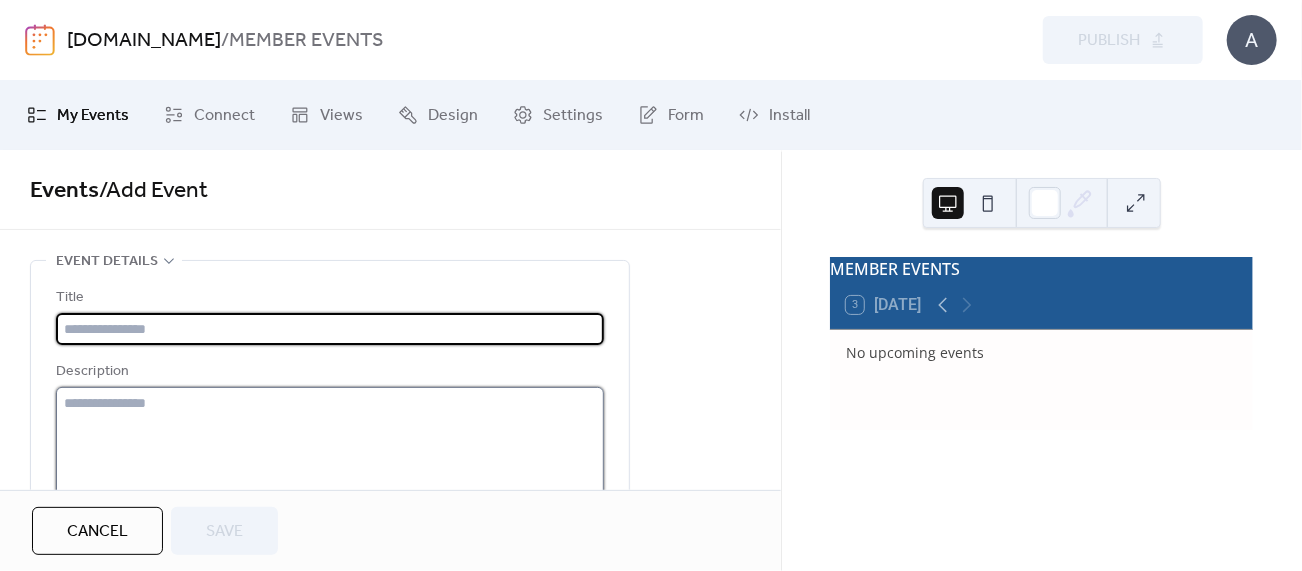 click at bounding box center (330, 463) 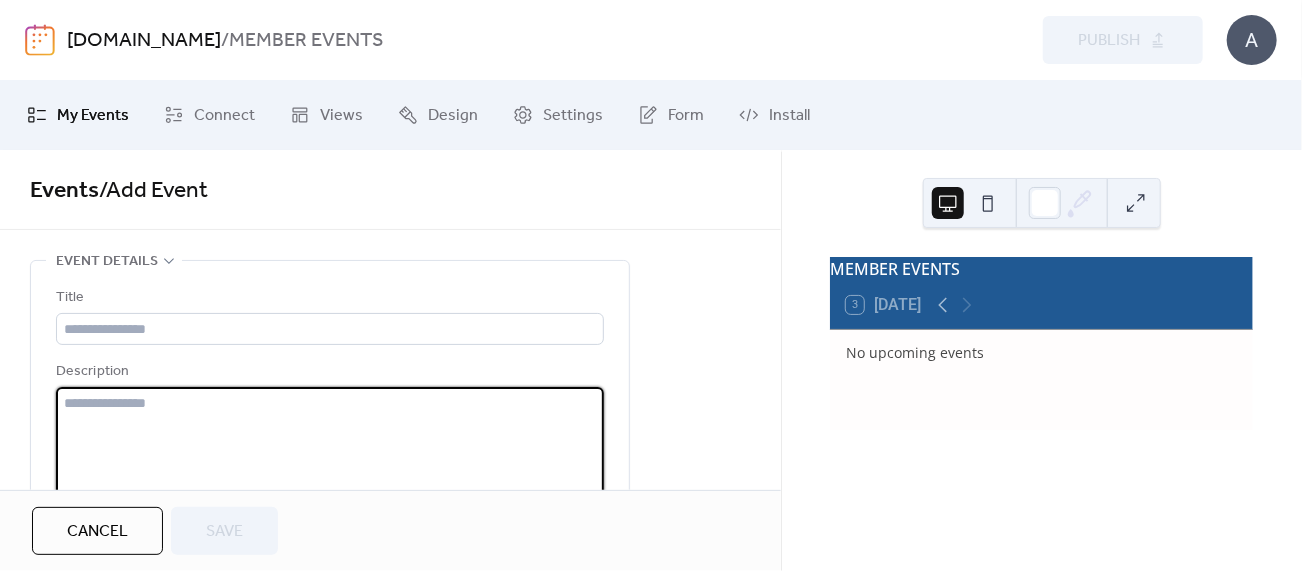 paste on "**********" 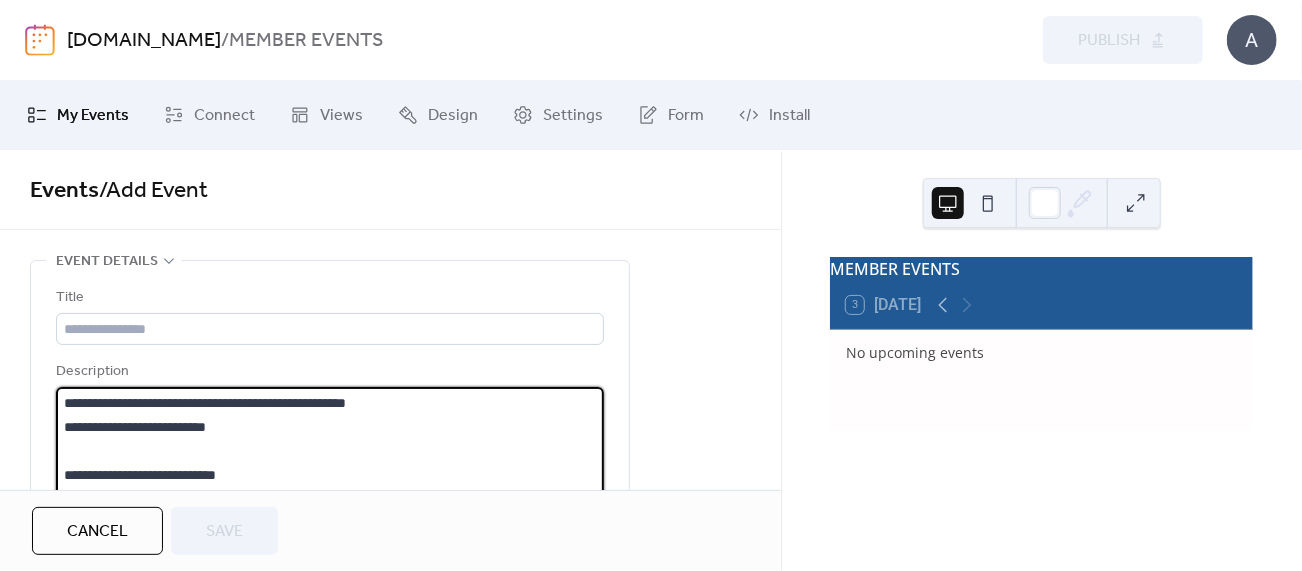 scroll, scrollTop: 165, scrollLeft: 0, axis: vertical 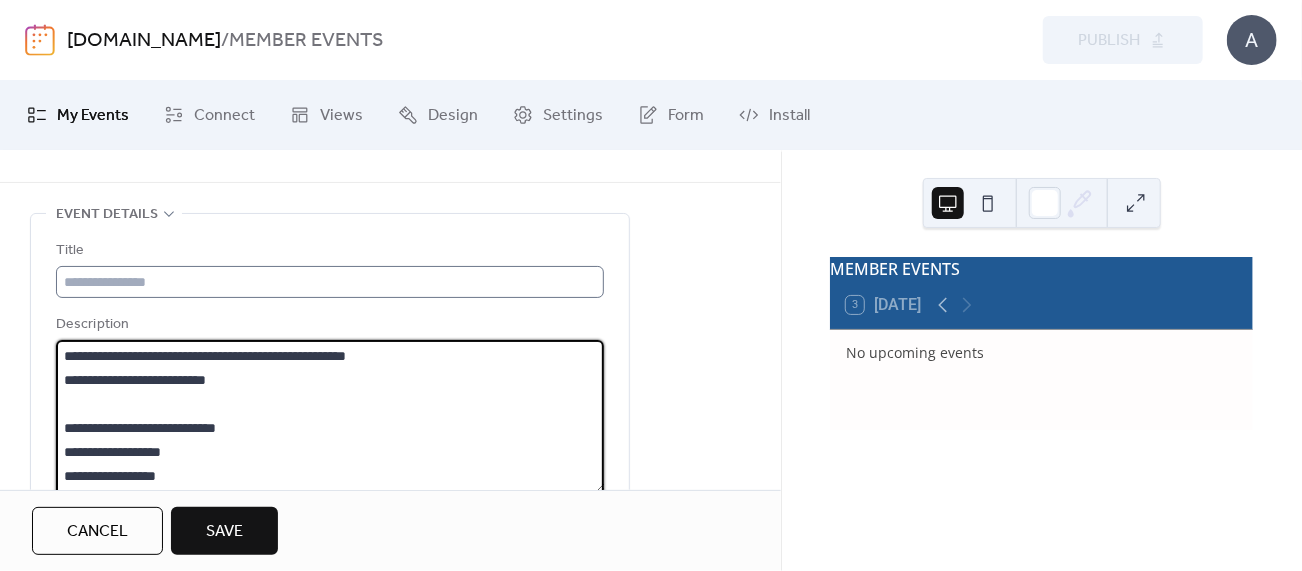 type on "**********" 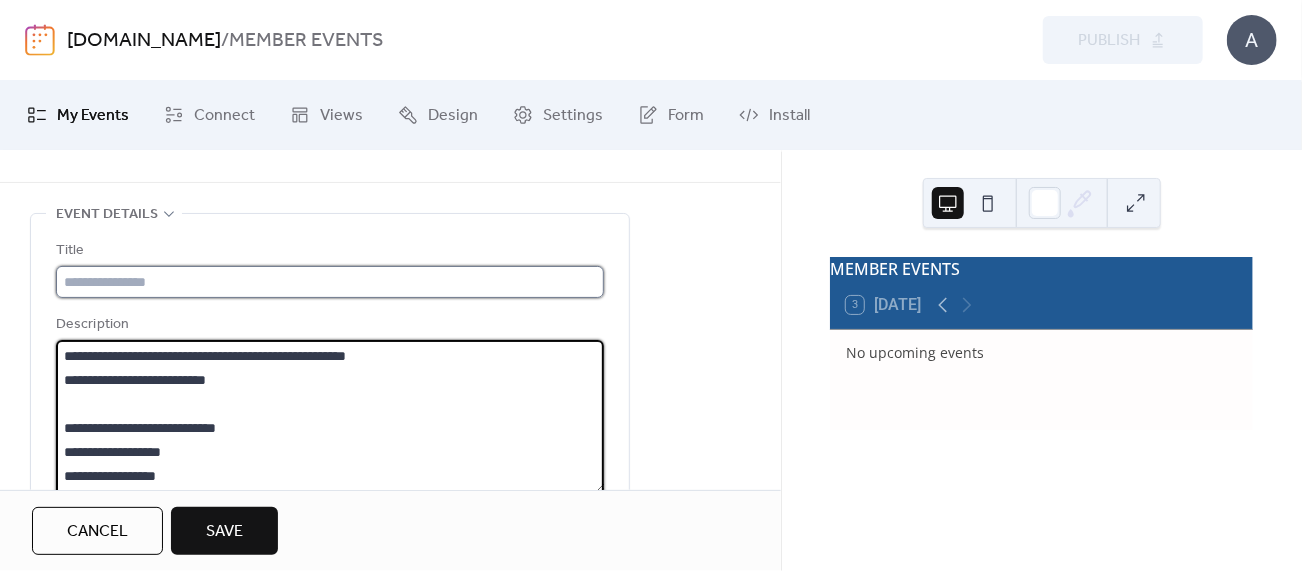 click at bounding box center (330, 282) 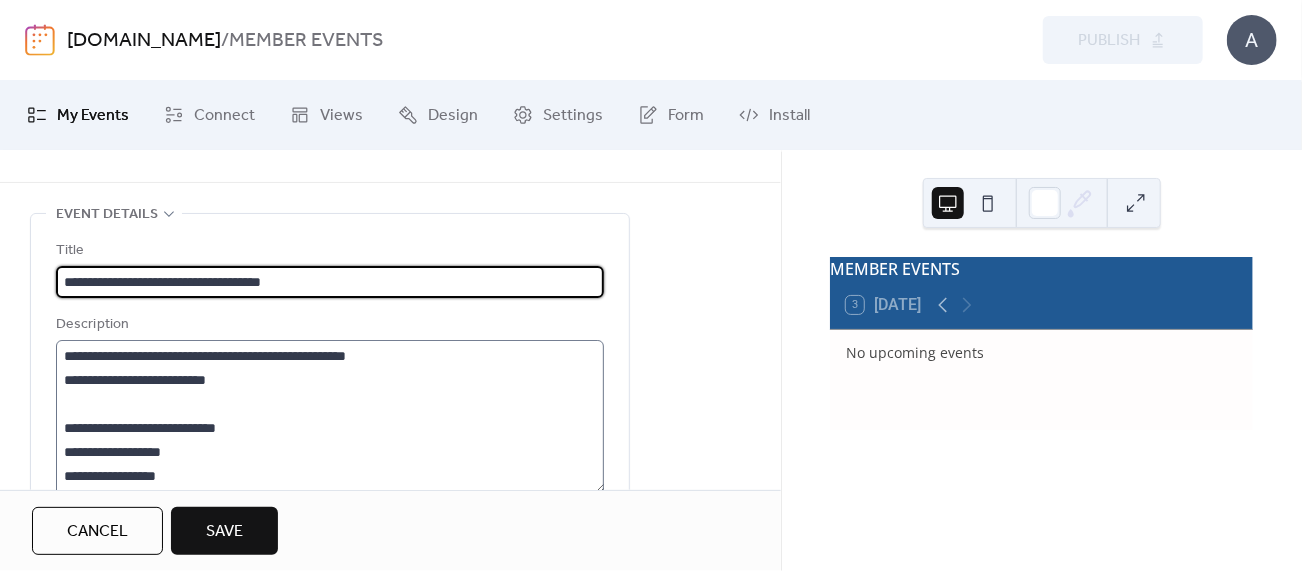 type on "**********" 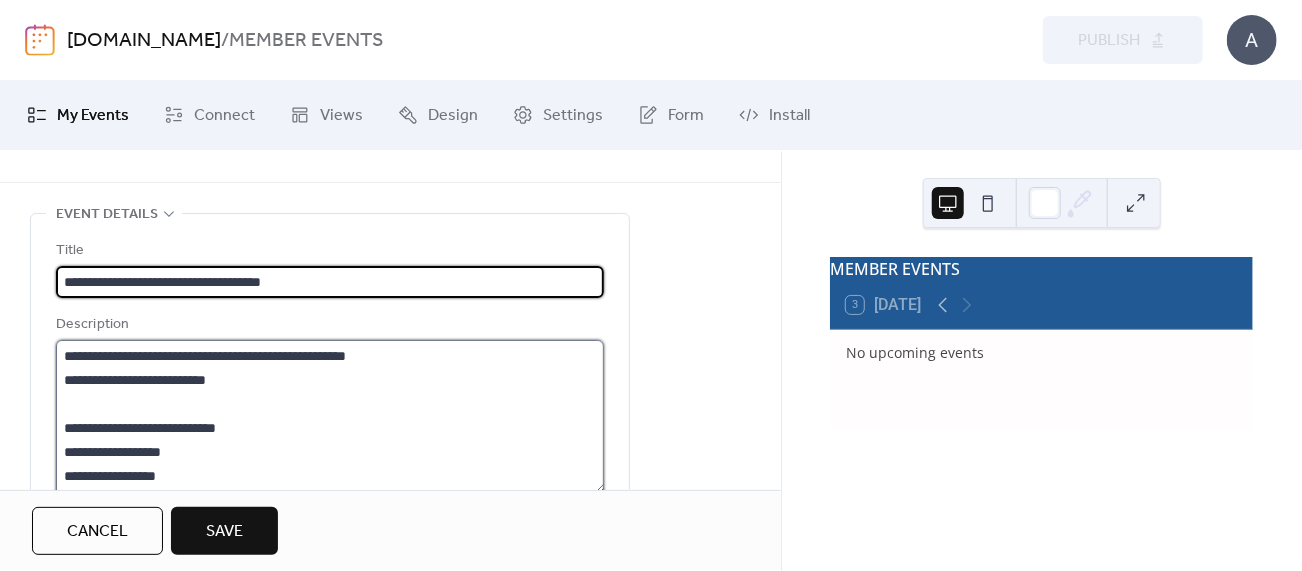 click on "**********" at bounding box center [330, 416] 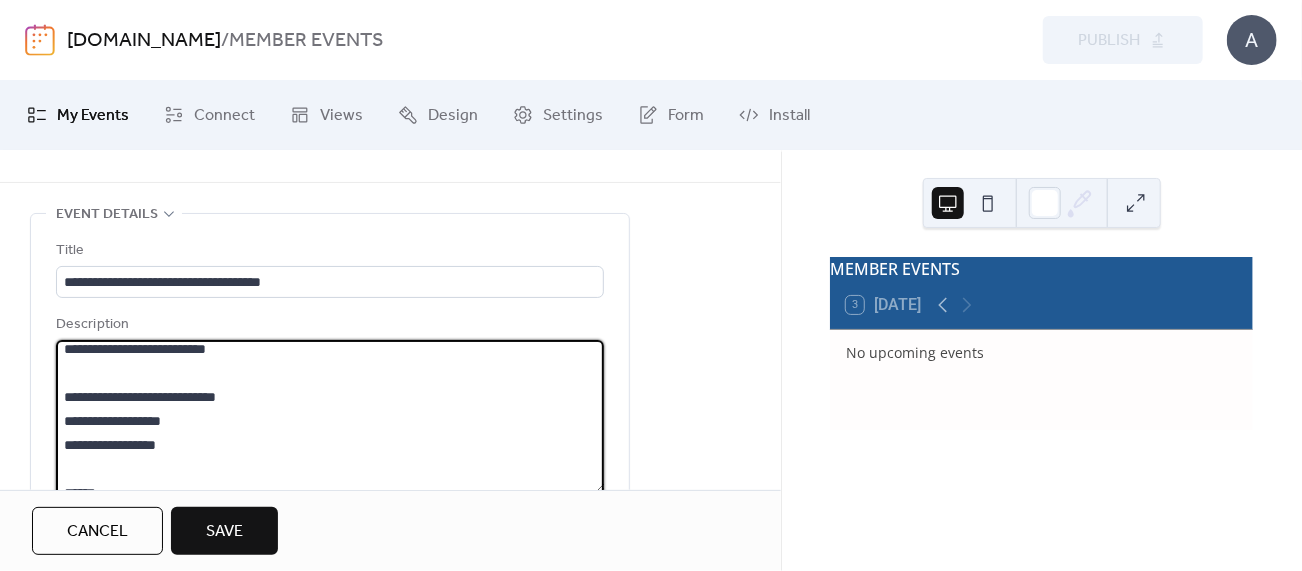 scroll, scrollTop: 0, scrollLeft: 0, axis: both 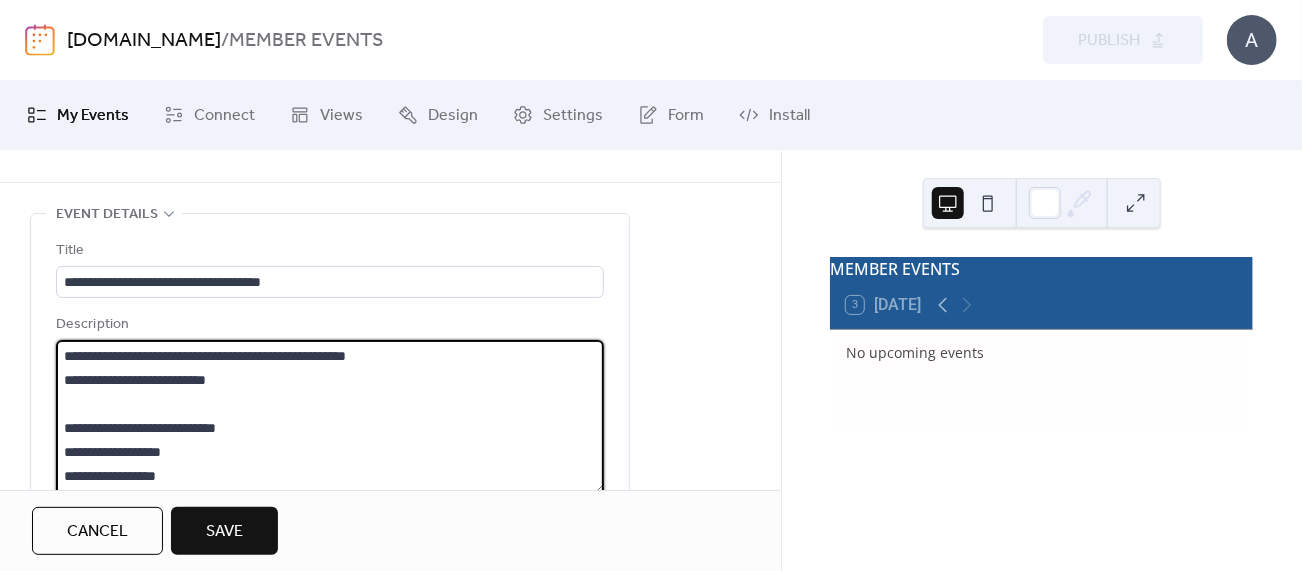 drag, startPoint x: 196, startPoint y: 472, endPoint x: 60, endPoint y: 417, distance: 146.70038 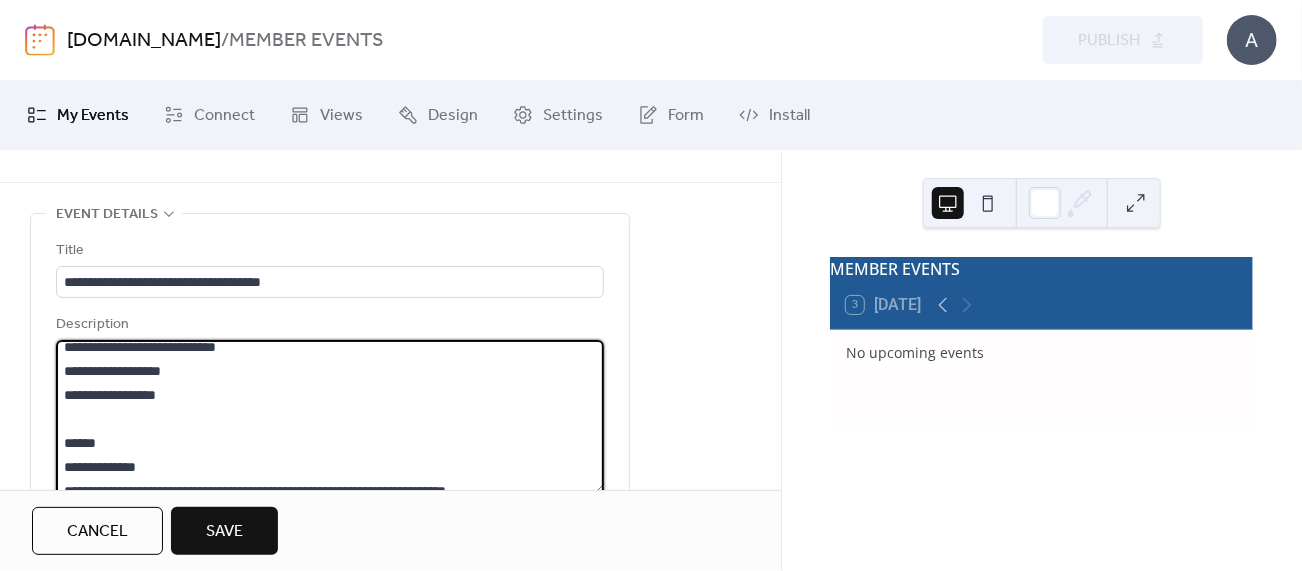scroll, scrollTop: 168, scrollLeft: 0, axis: vertical 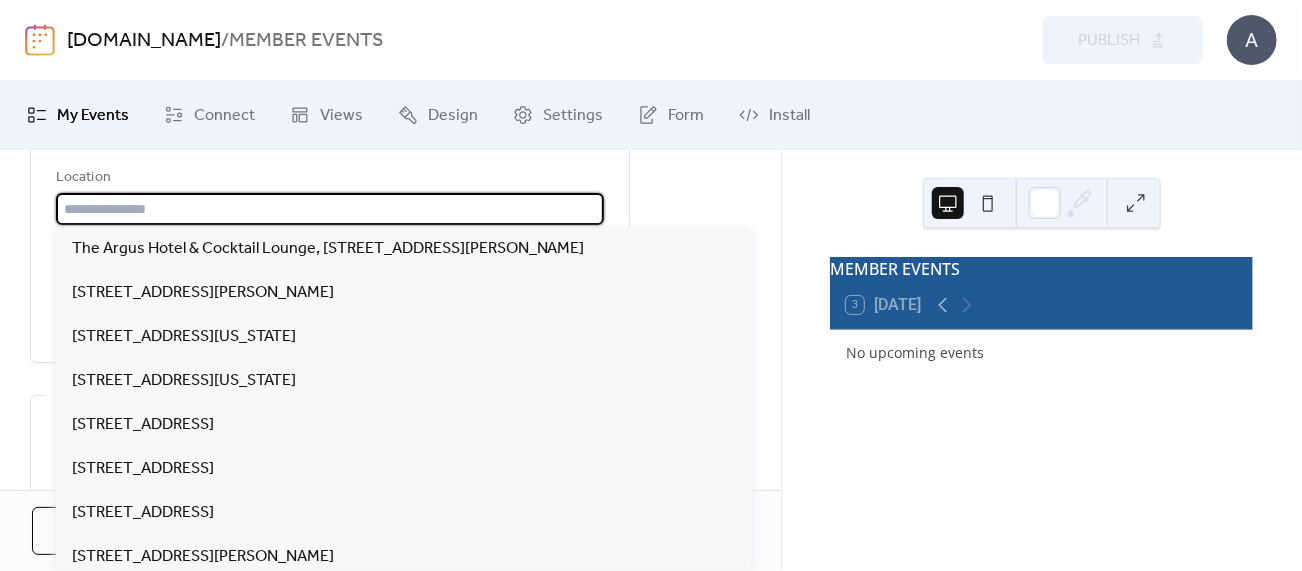 click at bounding box center (330, 209) 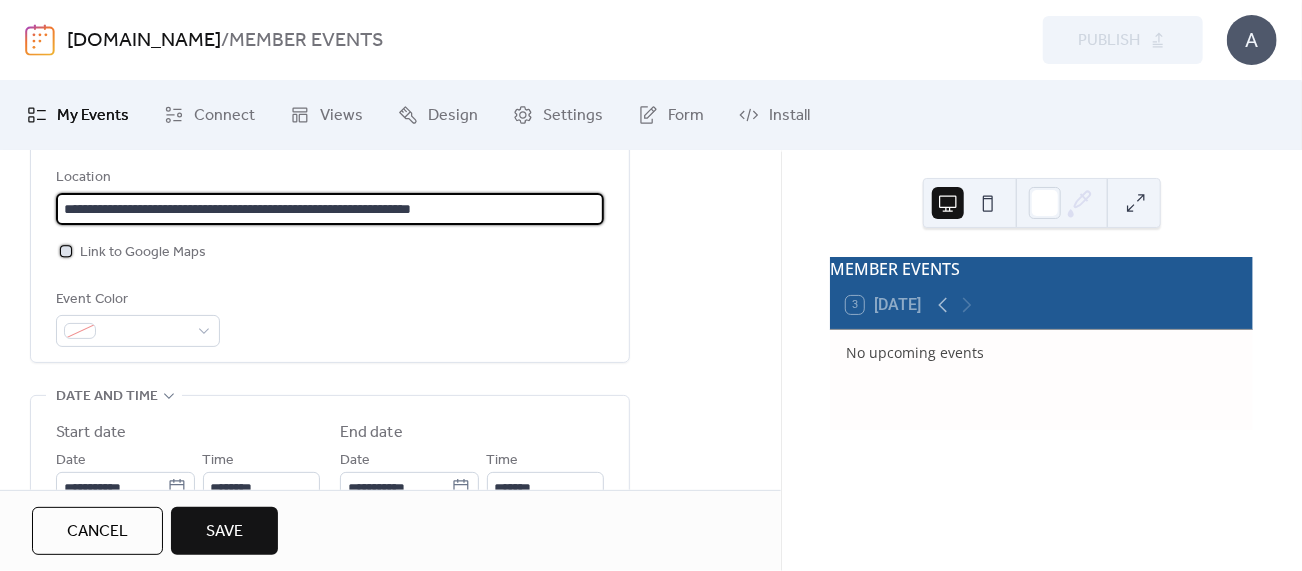 click on "Link to Google Maps" at bounding box center [143, 253] 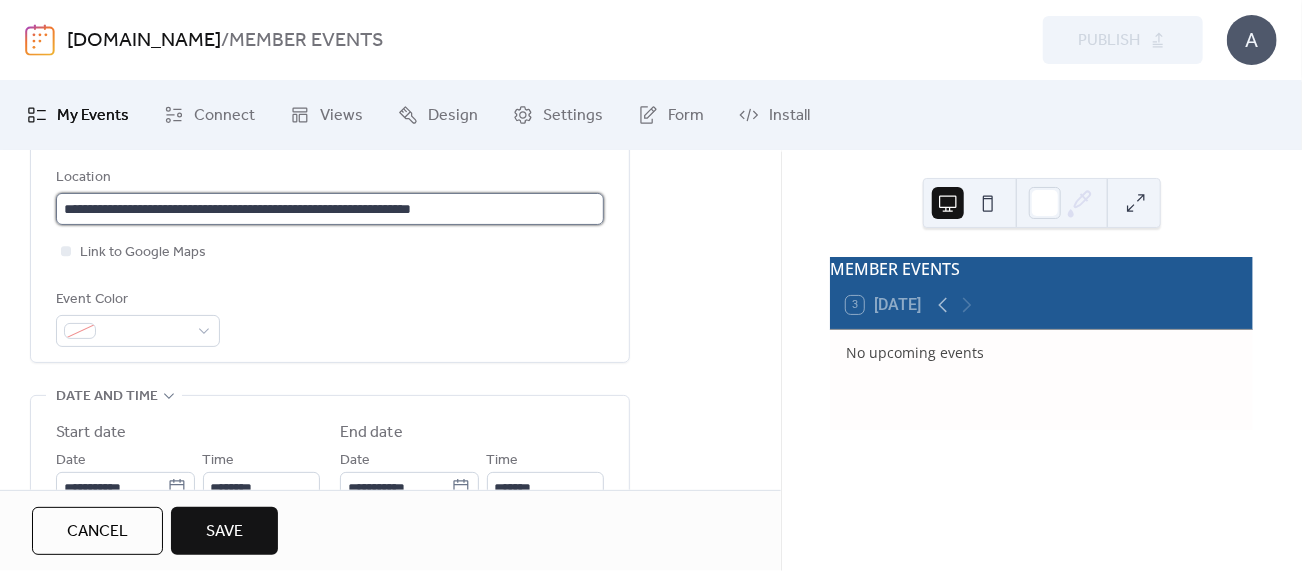 click on "**********" at bounding box center (330, 209) 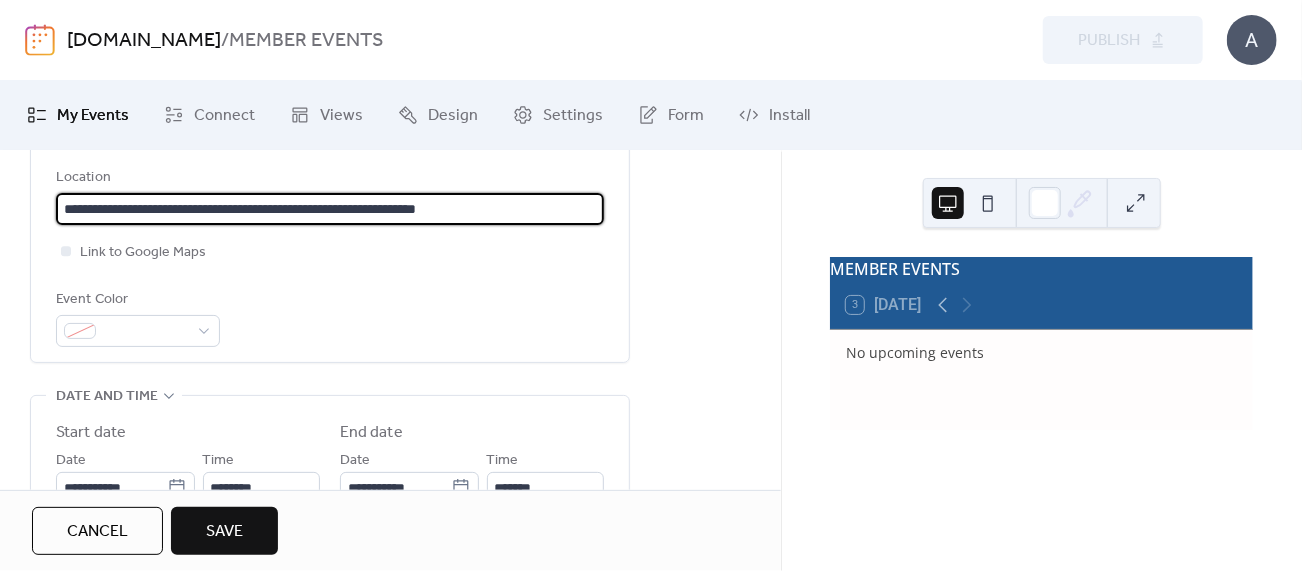 click on "**********" at bounding box center (330, 209) 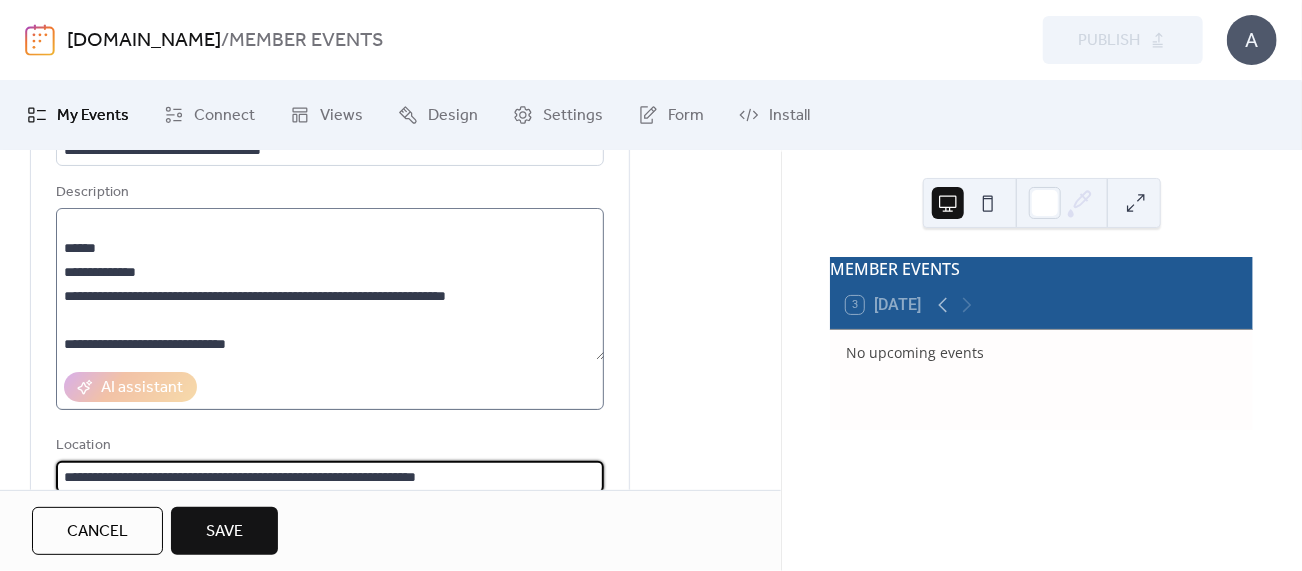scroll, scrollTop: 147, scrollLeft: 0, axis: vertical 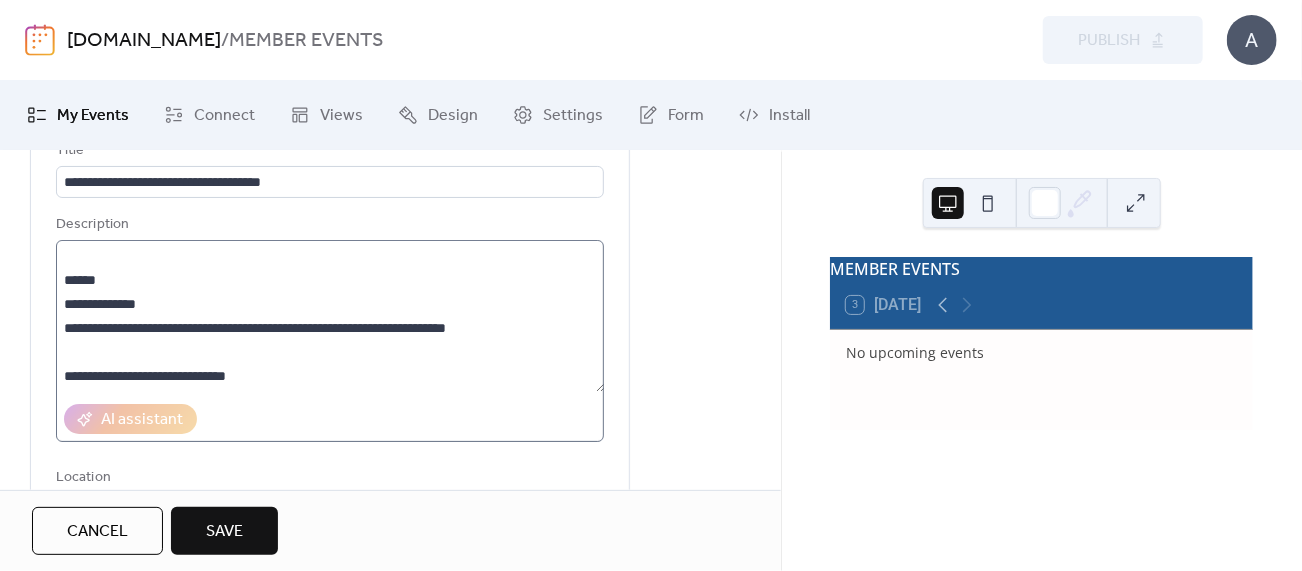 type on "**********" 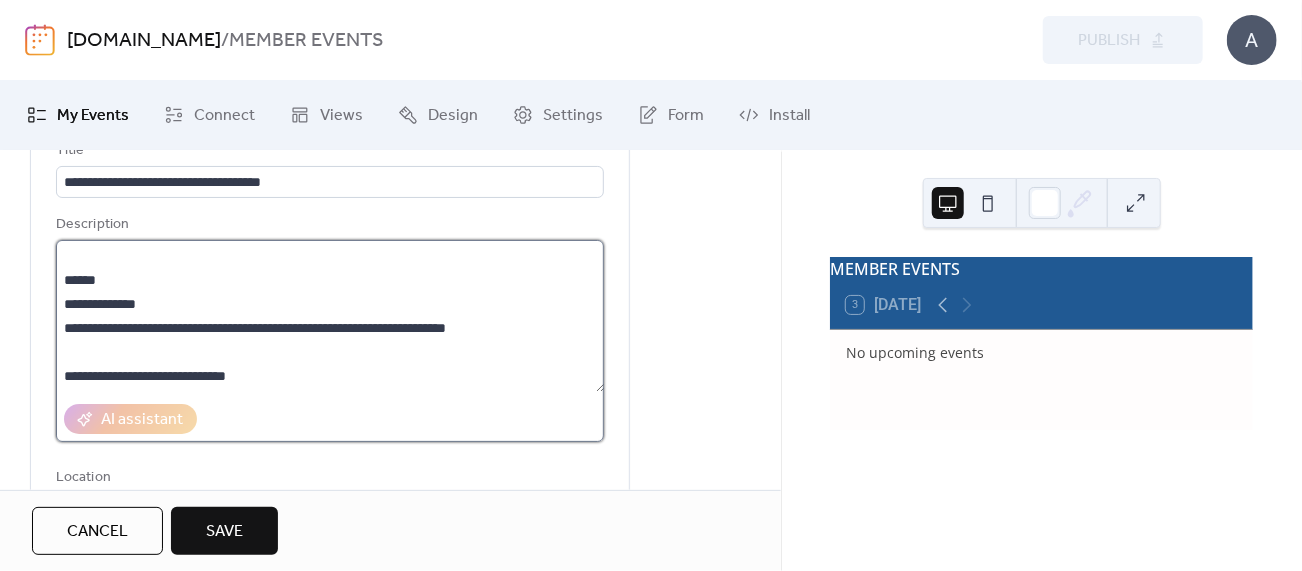 click on "**********" at bounding box center (330, 316) 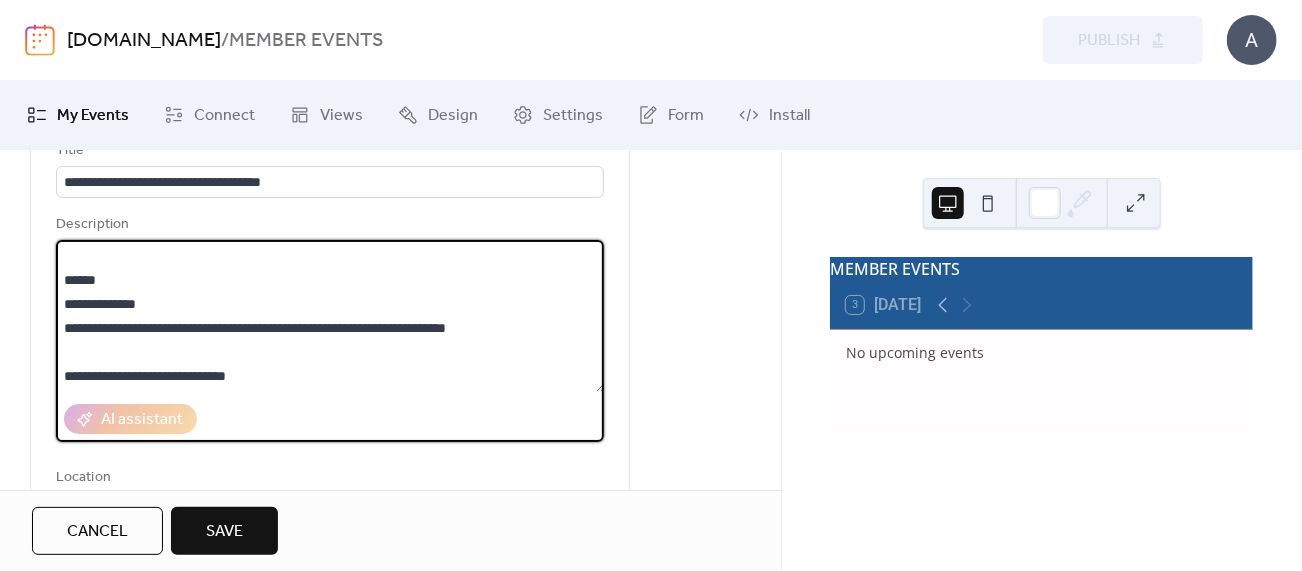 drag, startPoint x: 288, startPoint y: 349, endPoint x: 135, endPoint y: 344, distance: 153.08168 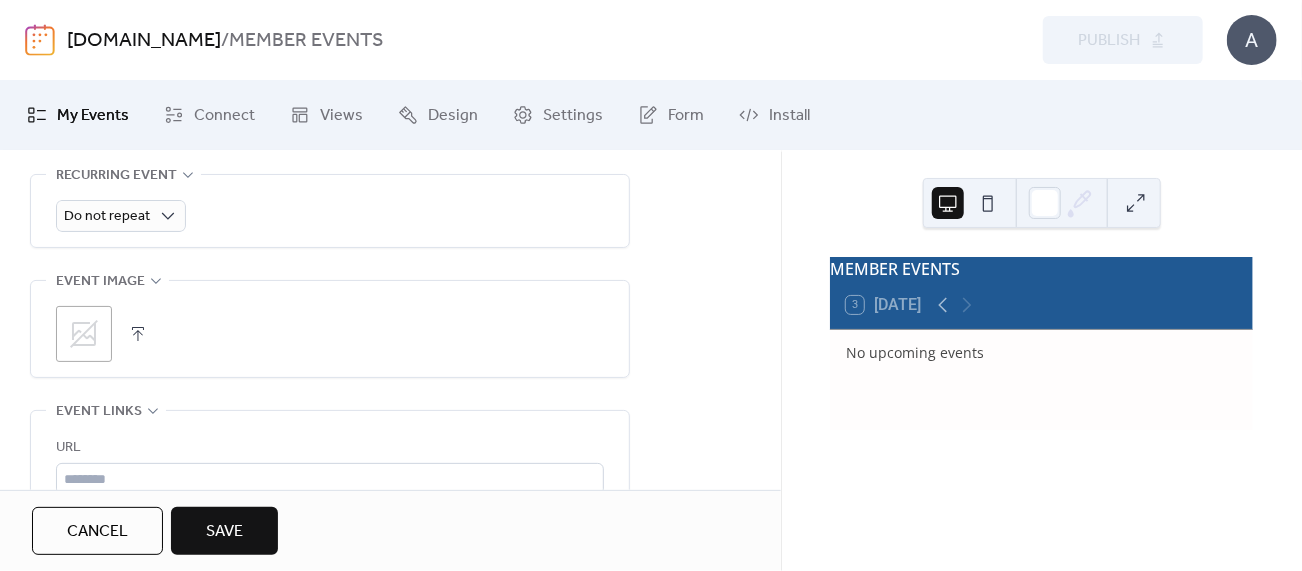 scroll, scrollTop: 1047, scrollLeft: 0, axis: vertical 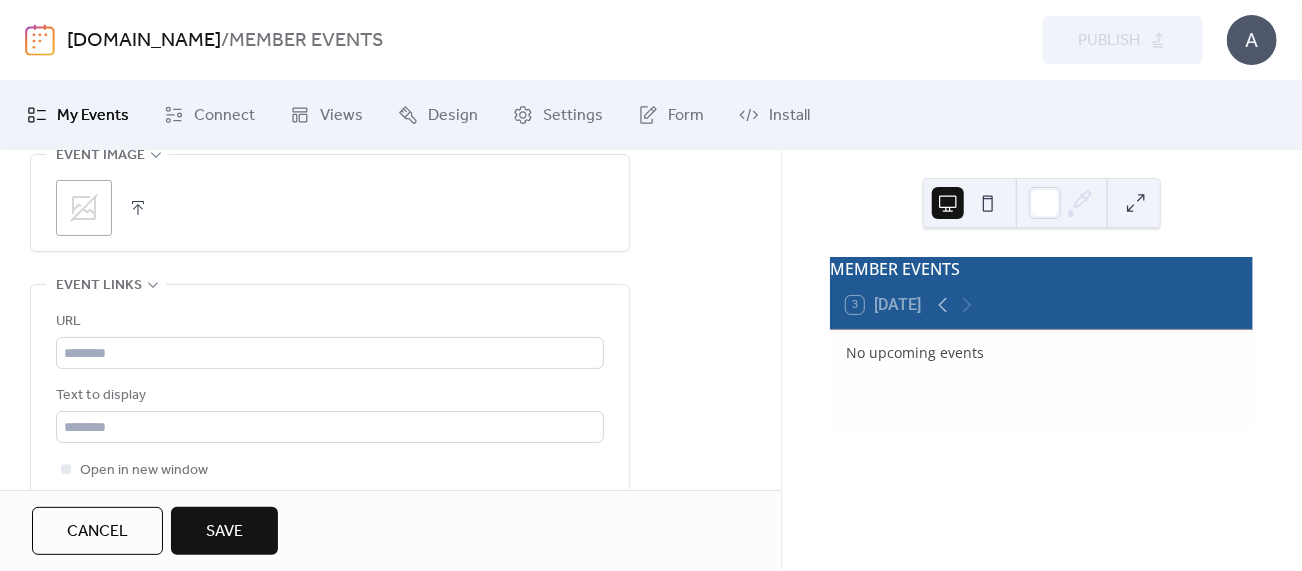 click on "URL Text to display Open in new window" at bounding box center [330, 396] 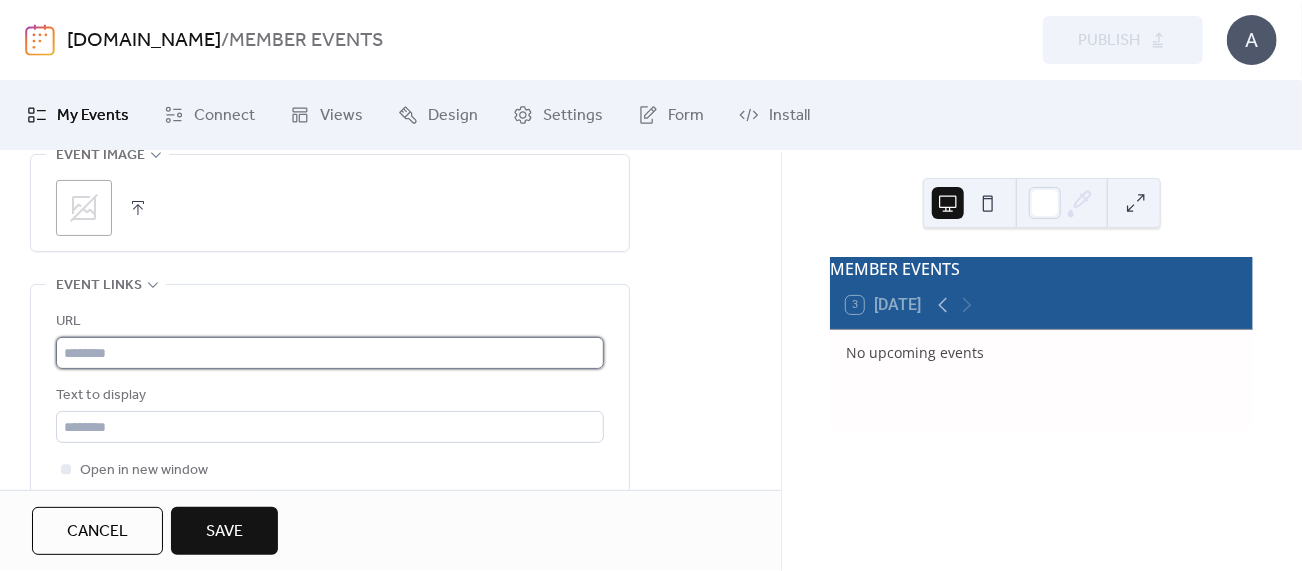 click at bounding box center [330, 353] 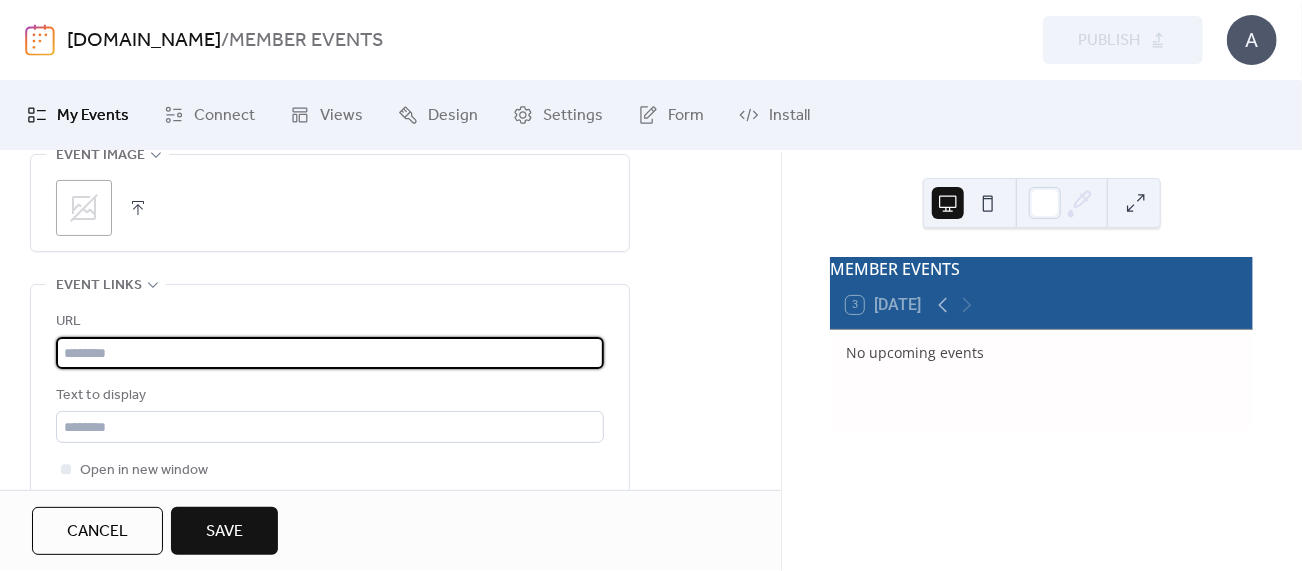 paste on "**********" 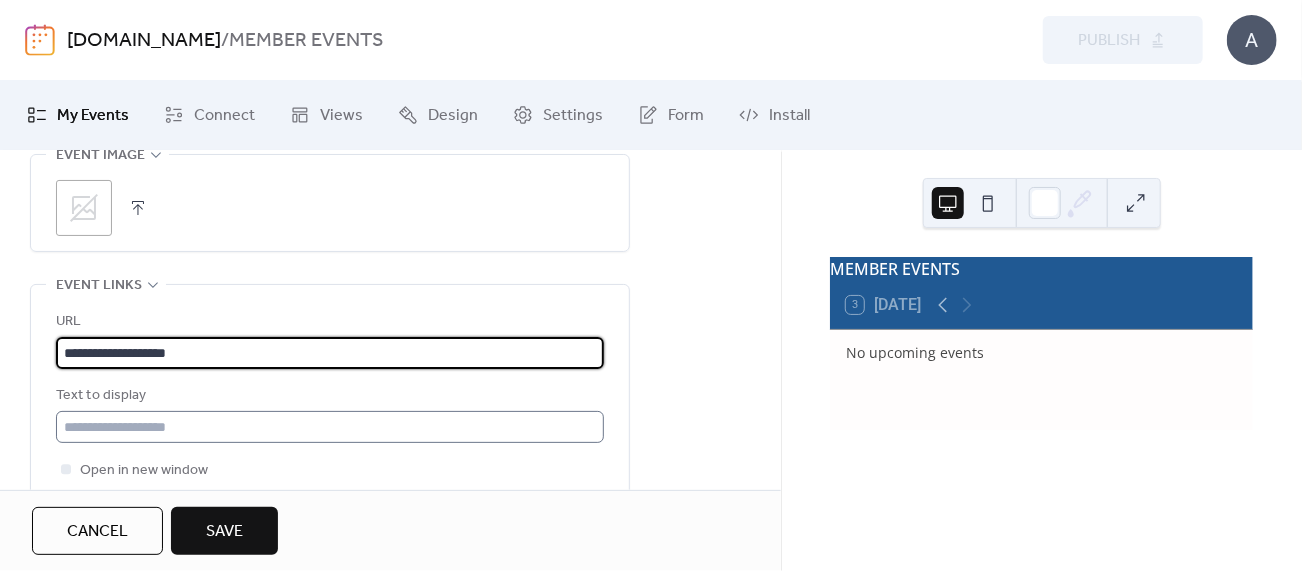 type on "**********" 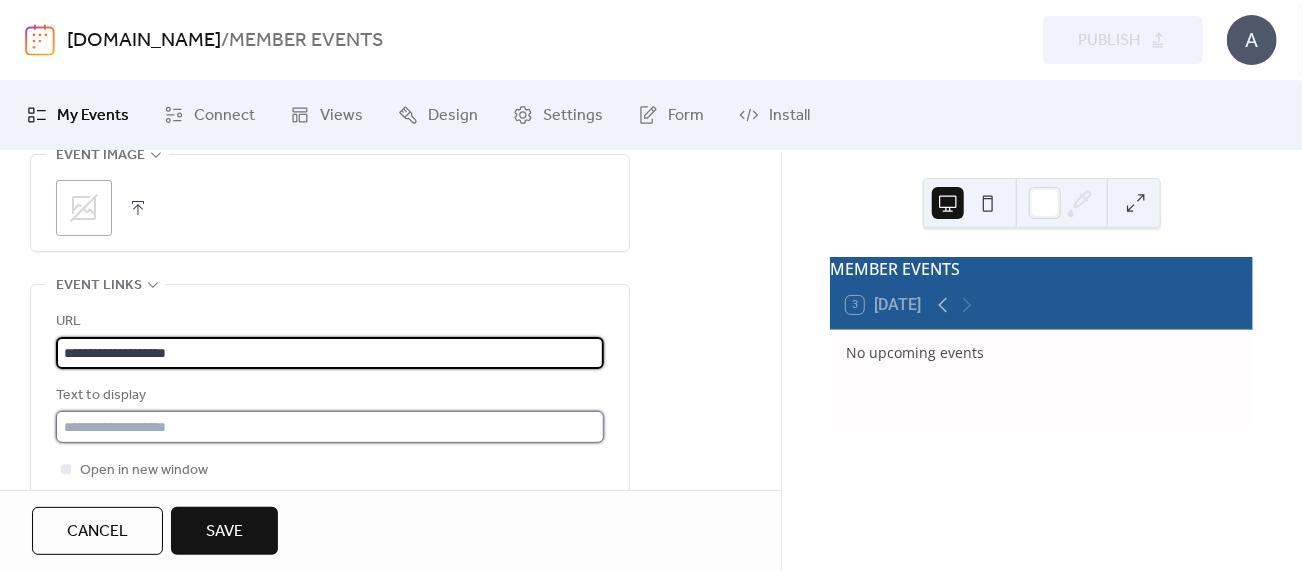 click at bounding box center [330, 427] 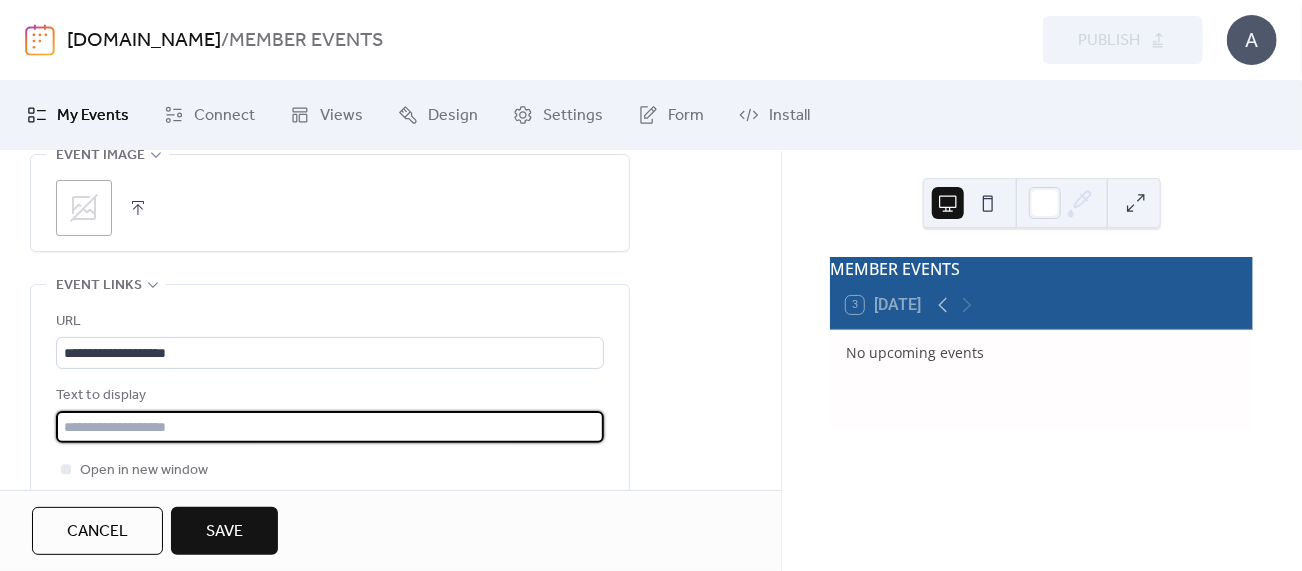 type on "**********" 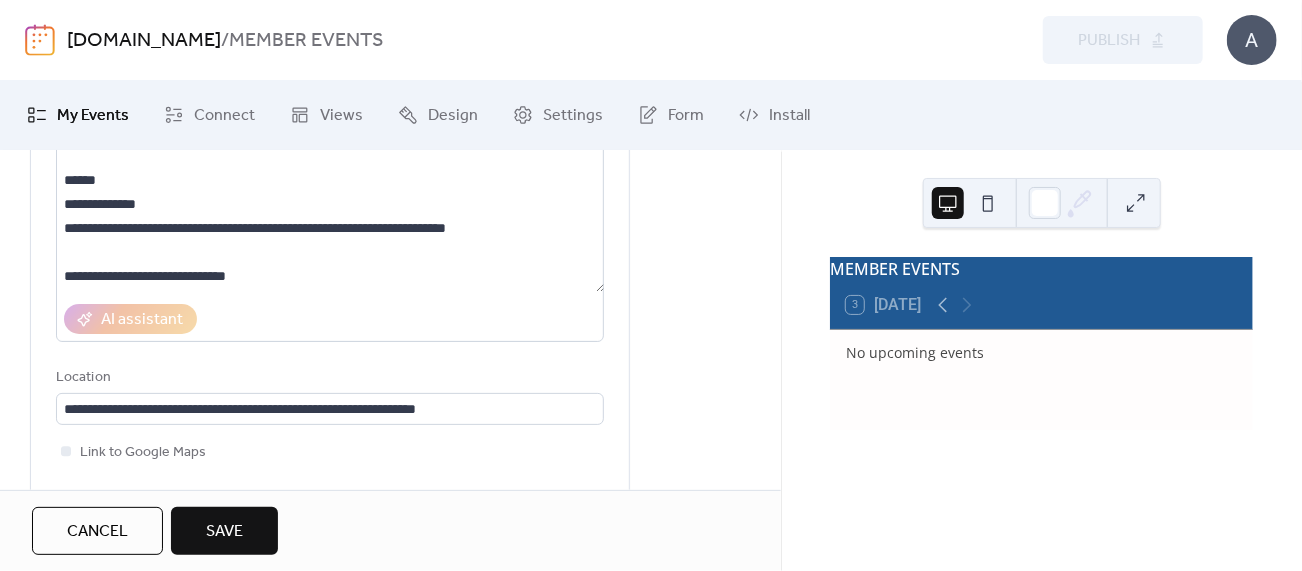 scroll, scrollTop: 147, scrollLeft: 0, axis: vertical 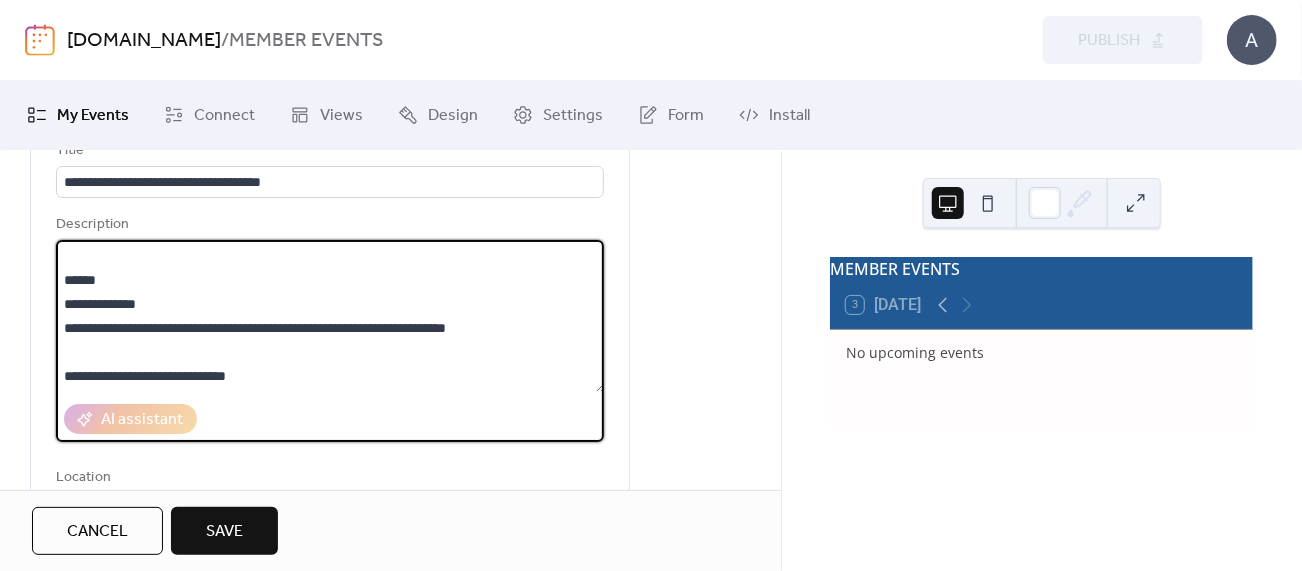 click on "**********" at bounding box center (330, 316) 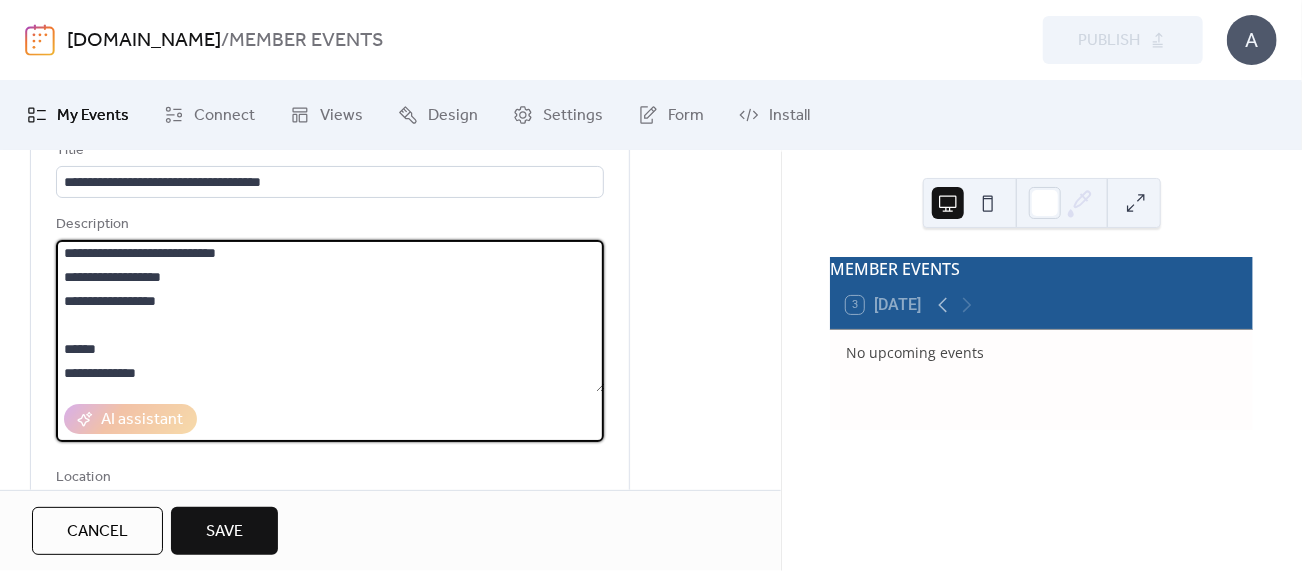 scroll, scrollTop: 44, scrollLeft: 0, axis: vertical 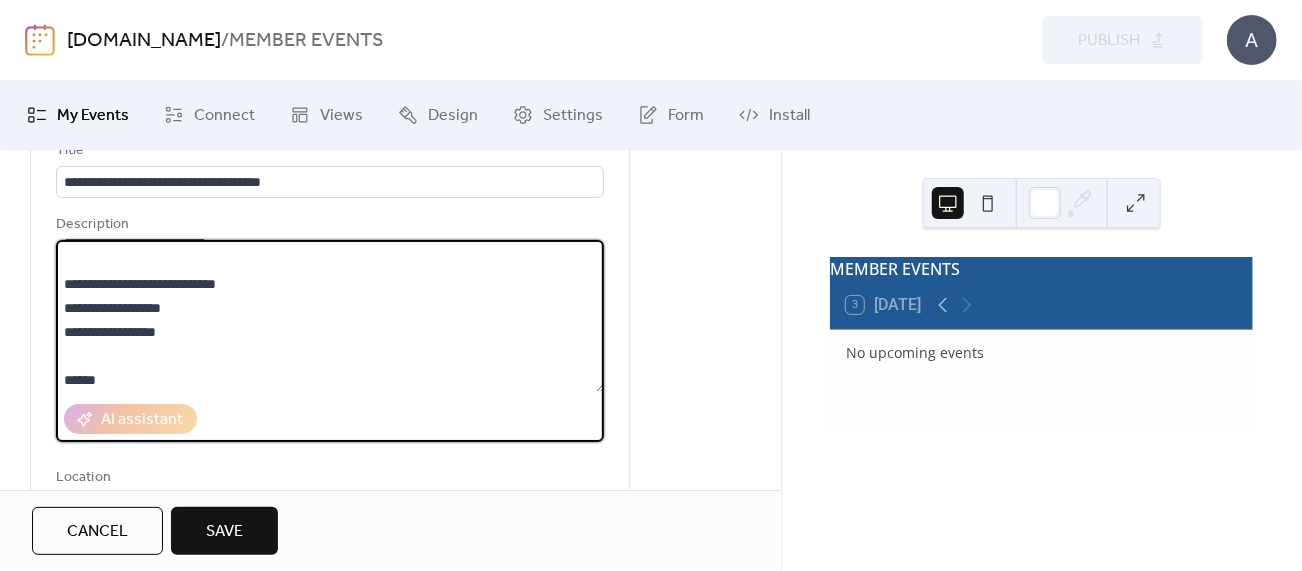 drag, startPoint x: 111, startPoint y: 291, endPoint x: 54, endPoint y: 280, distance: 58.0517 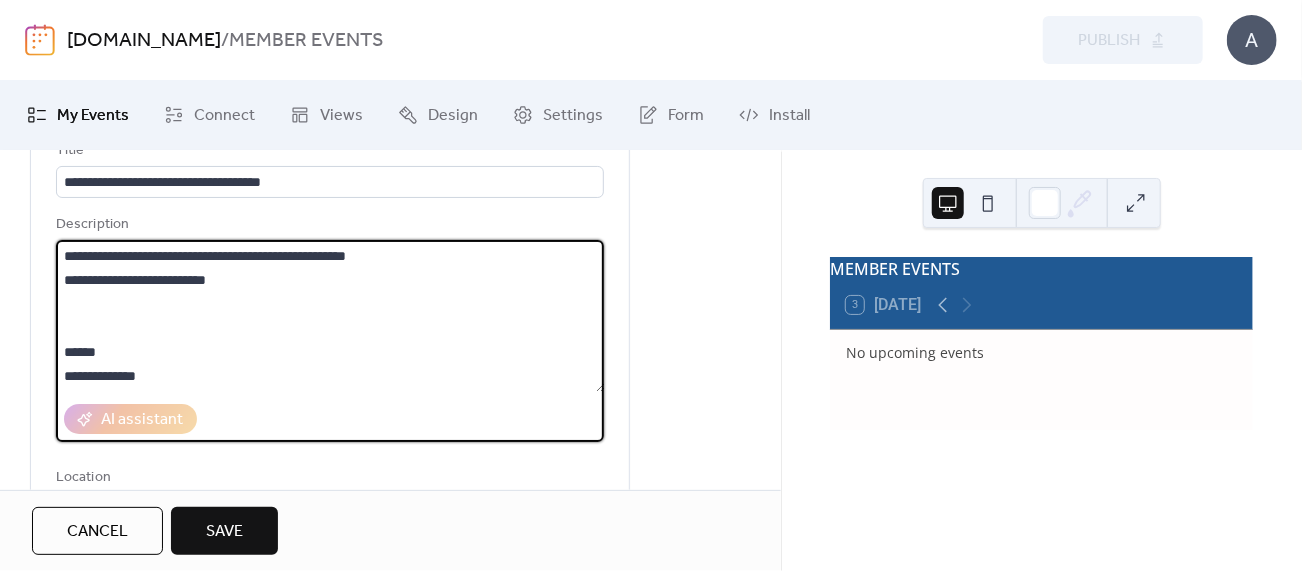 click on "**********" at bounding box center [330, 316] 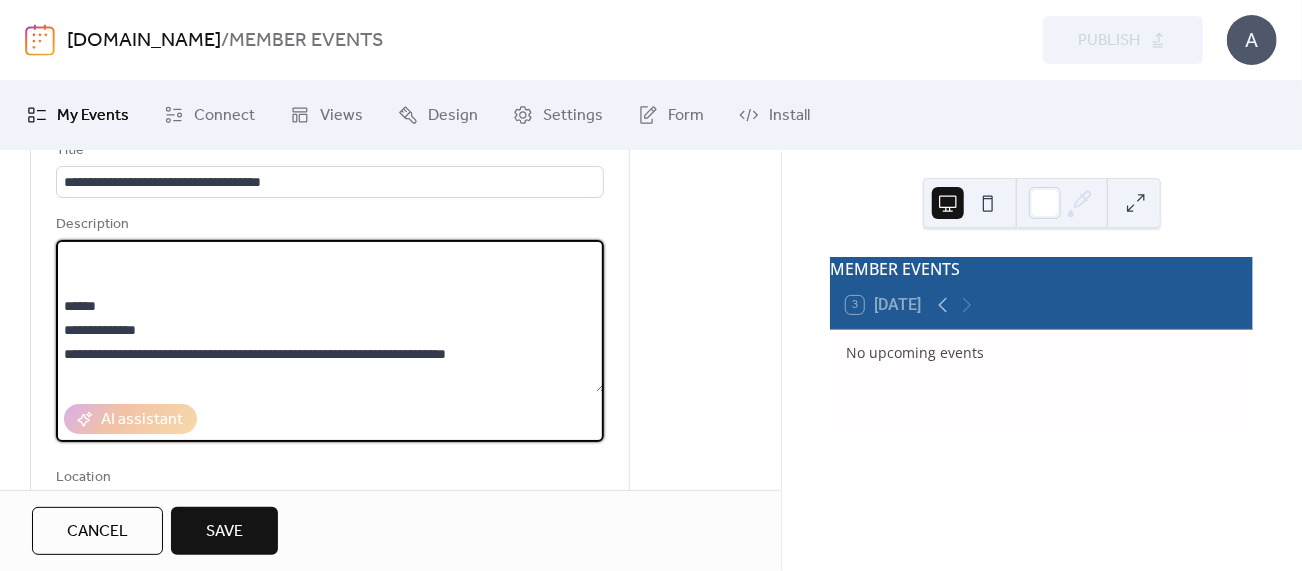 scroll, scrollTop: 71, scrollLeft: 0, axis: vertical 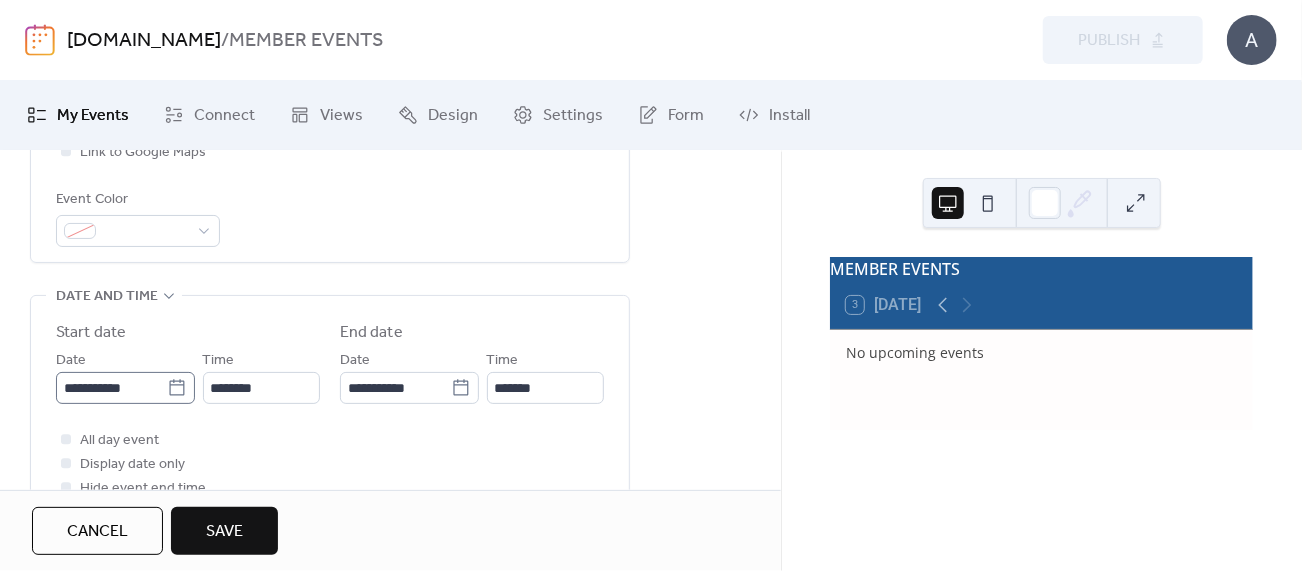 type on "**********" 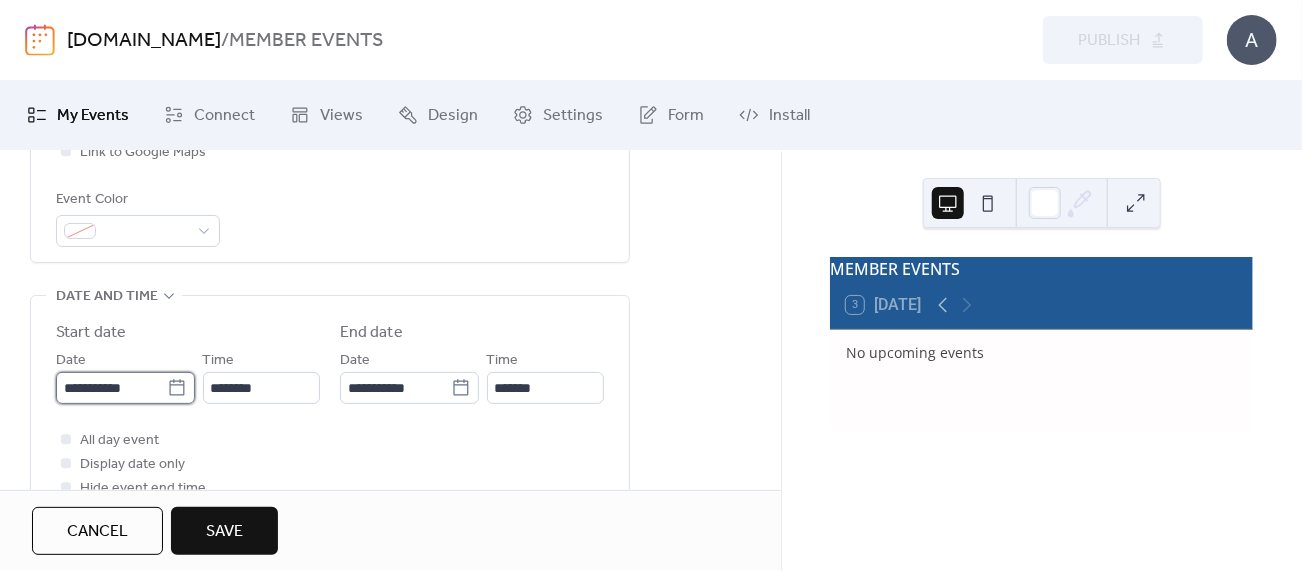 click on "**********" at bounding box center [111, 388] 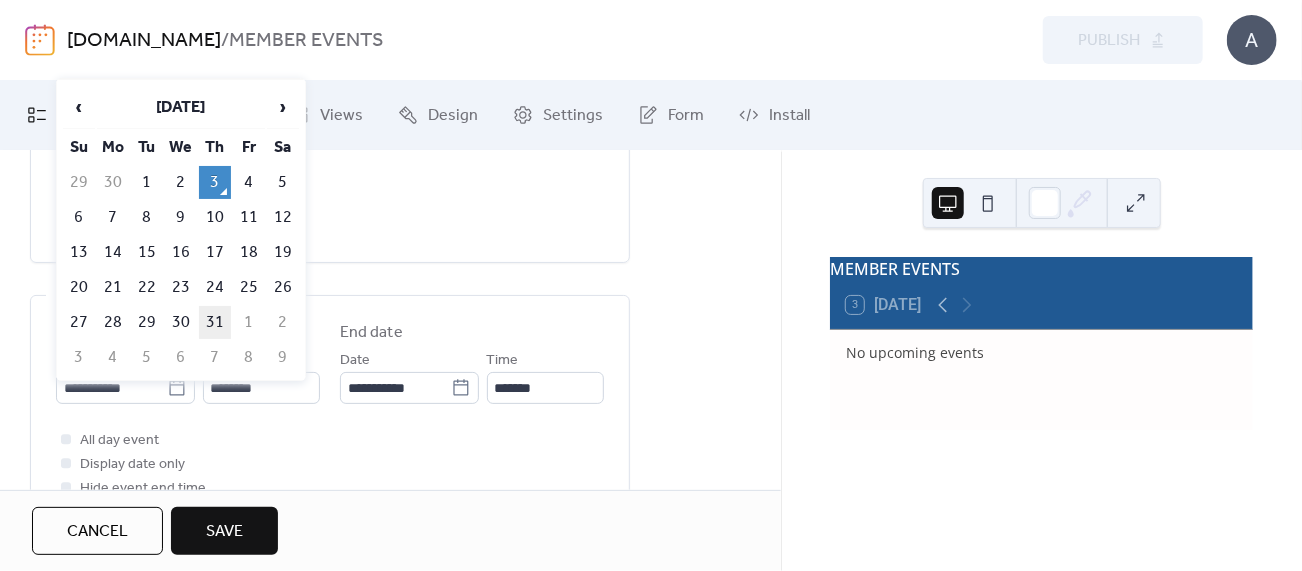 click on "31" at bounding box center [215, 322] 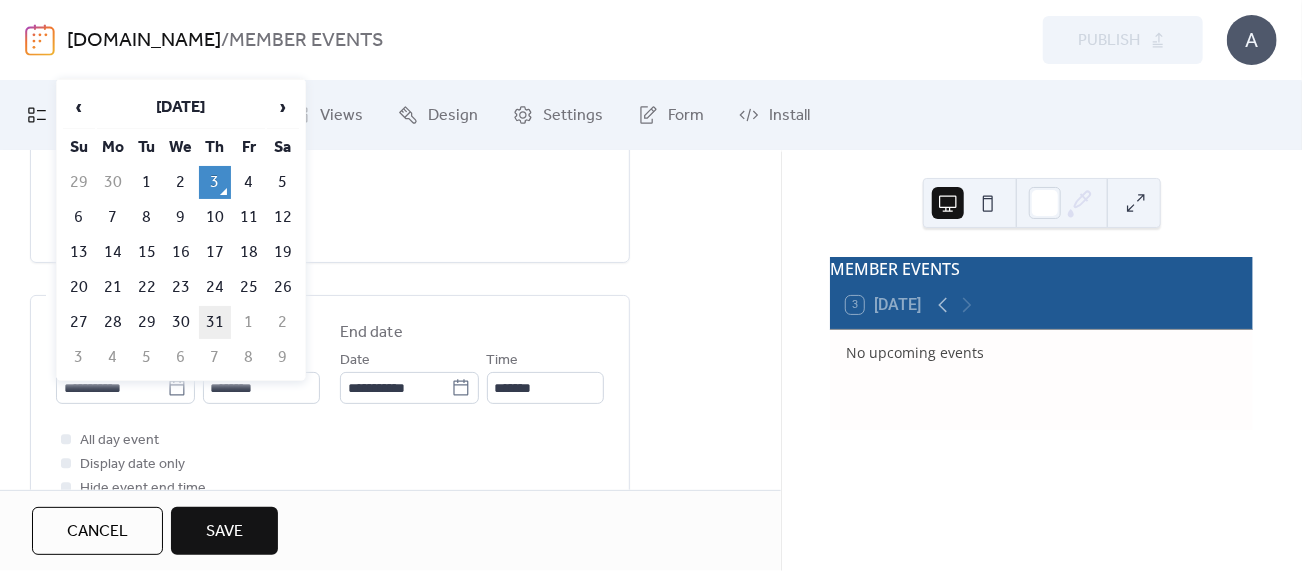 type on "**********" 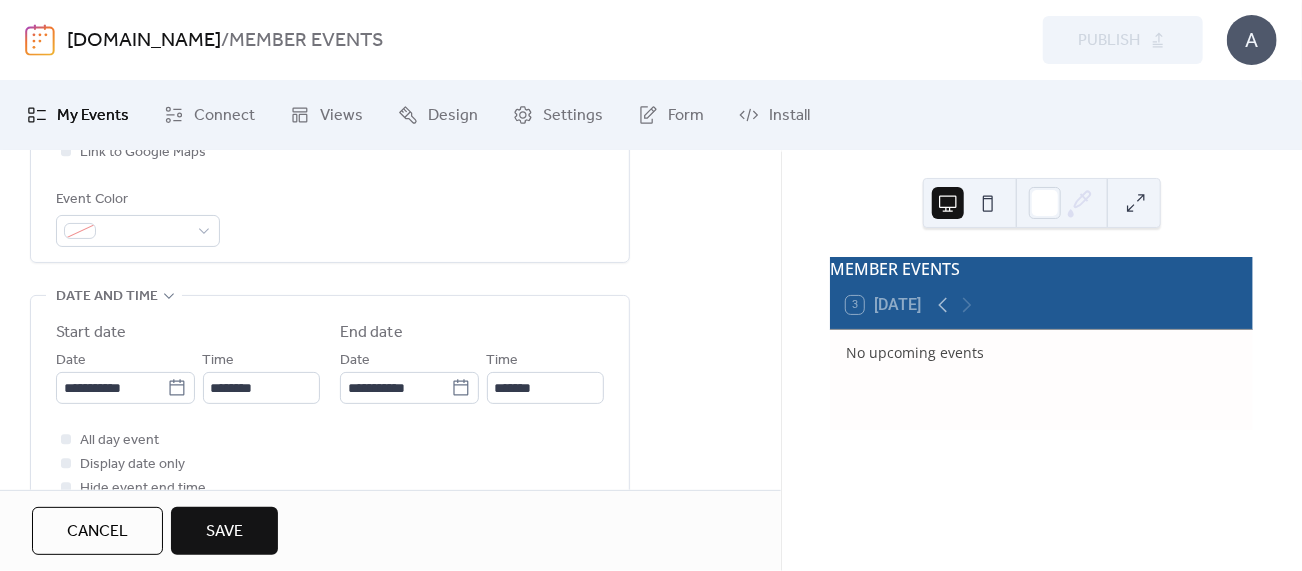 click on "**********" at bounding box center [330, 410] 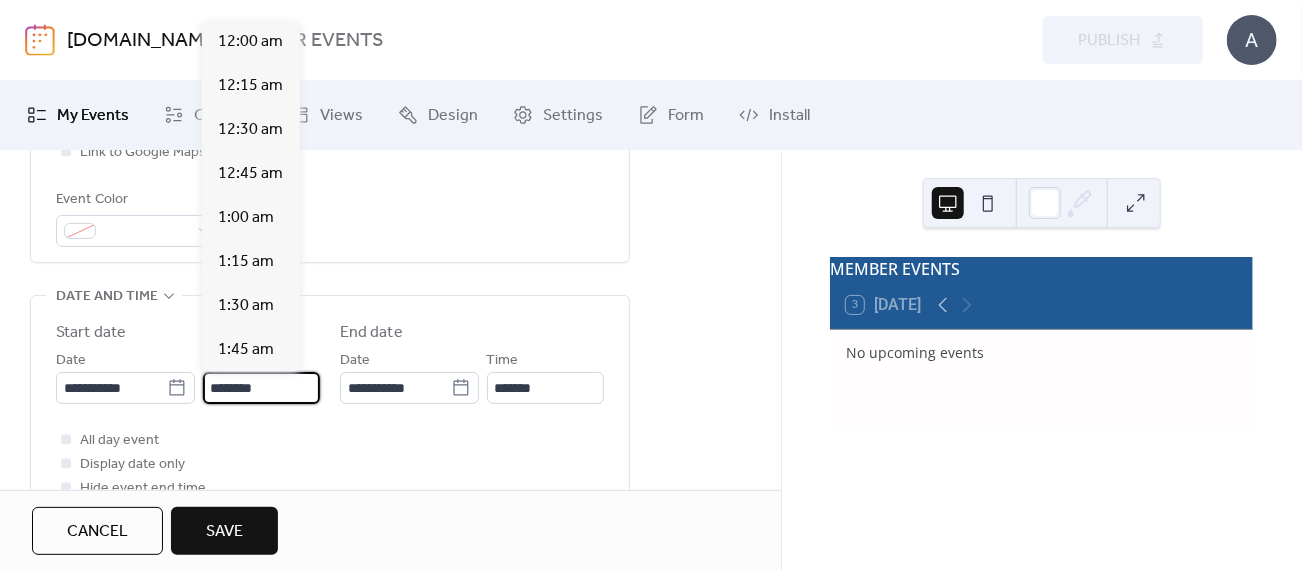 click on "********" at bounding box center [261, 388] 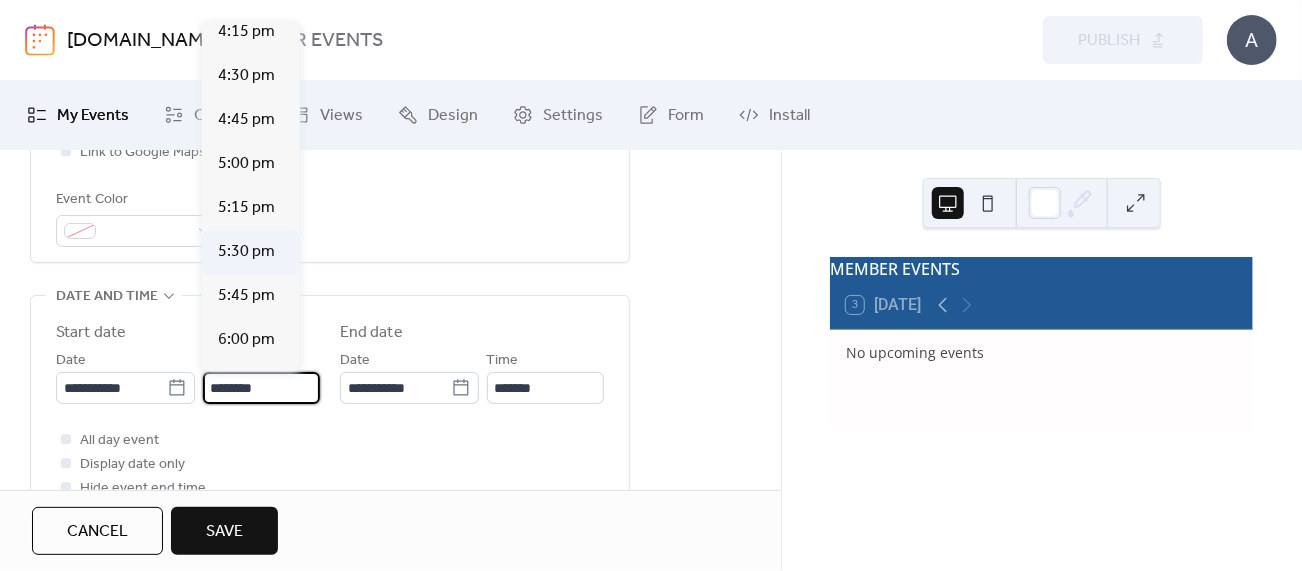 scroll, scrollTop: 2915, scrollLeft: 0, axis: vertical 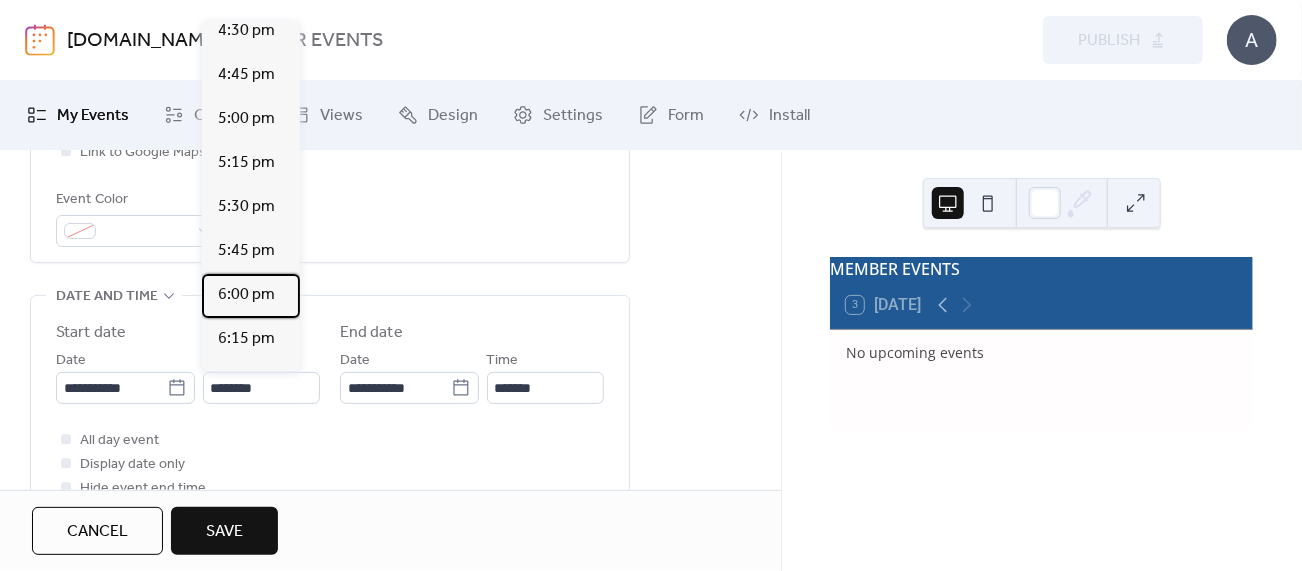 click on "6:00 pm" at bounding box center [246, 295] 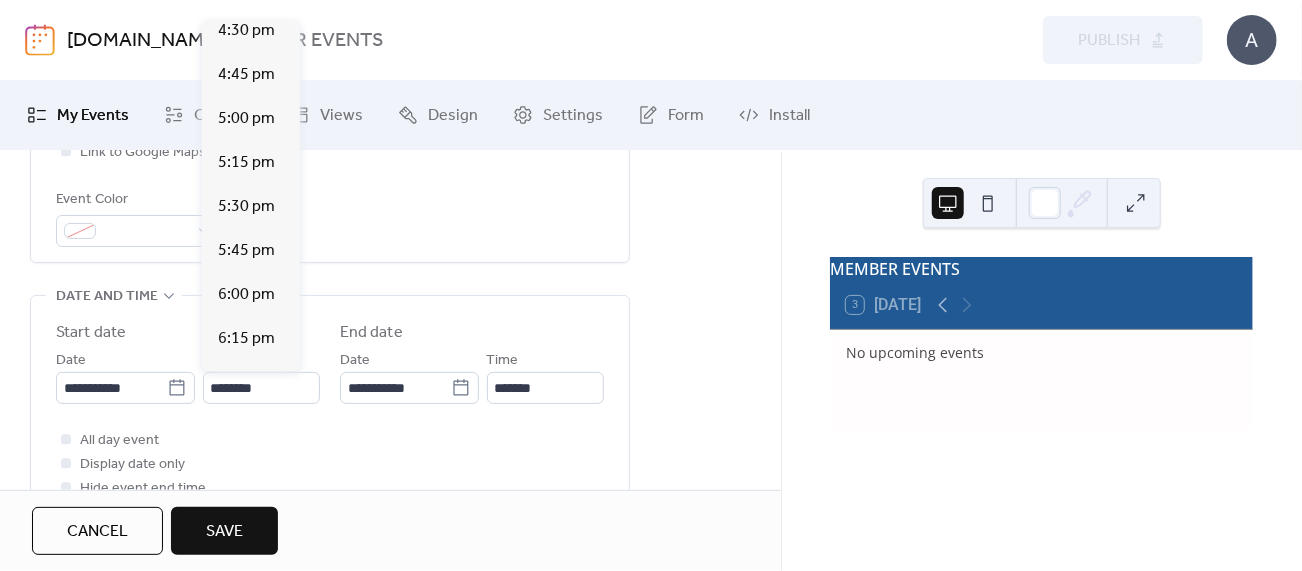 type on "*******" 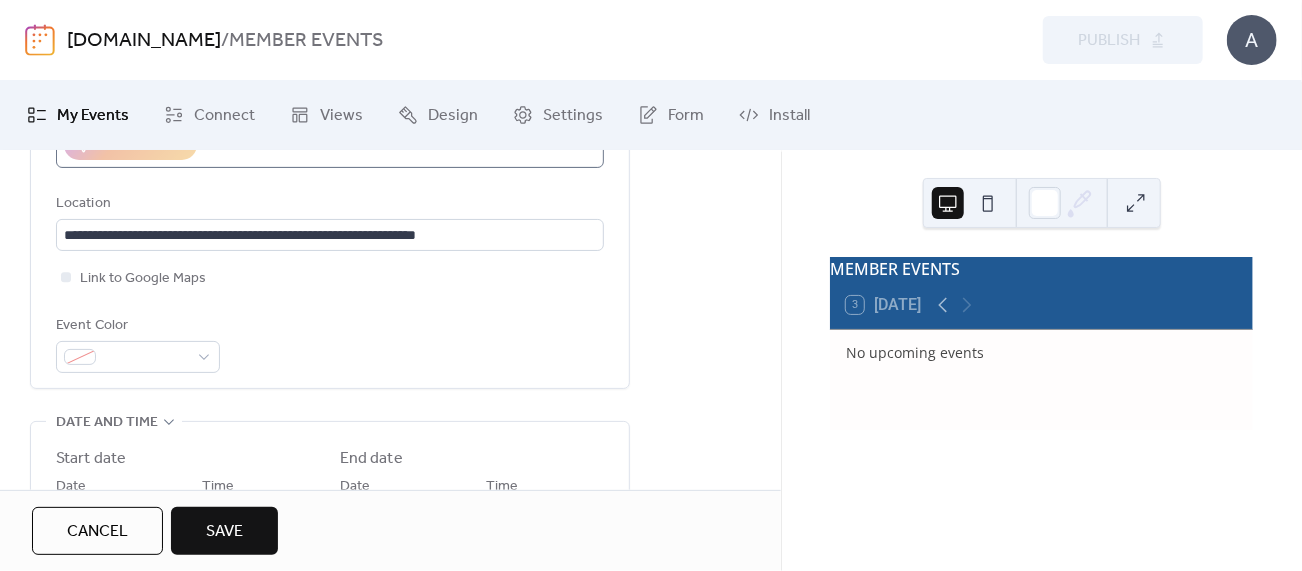 scroll, scrollTop: 147, scrollLeft: 0, axis: vertical 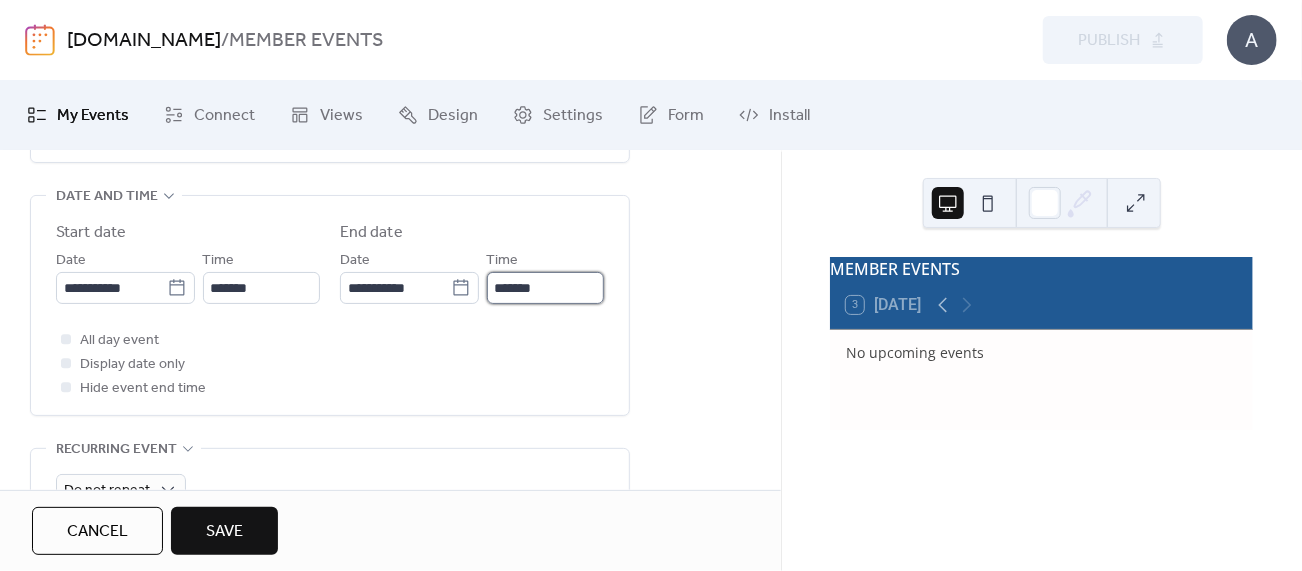 click on "*******" at bounding box center (545, 288) 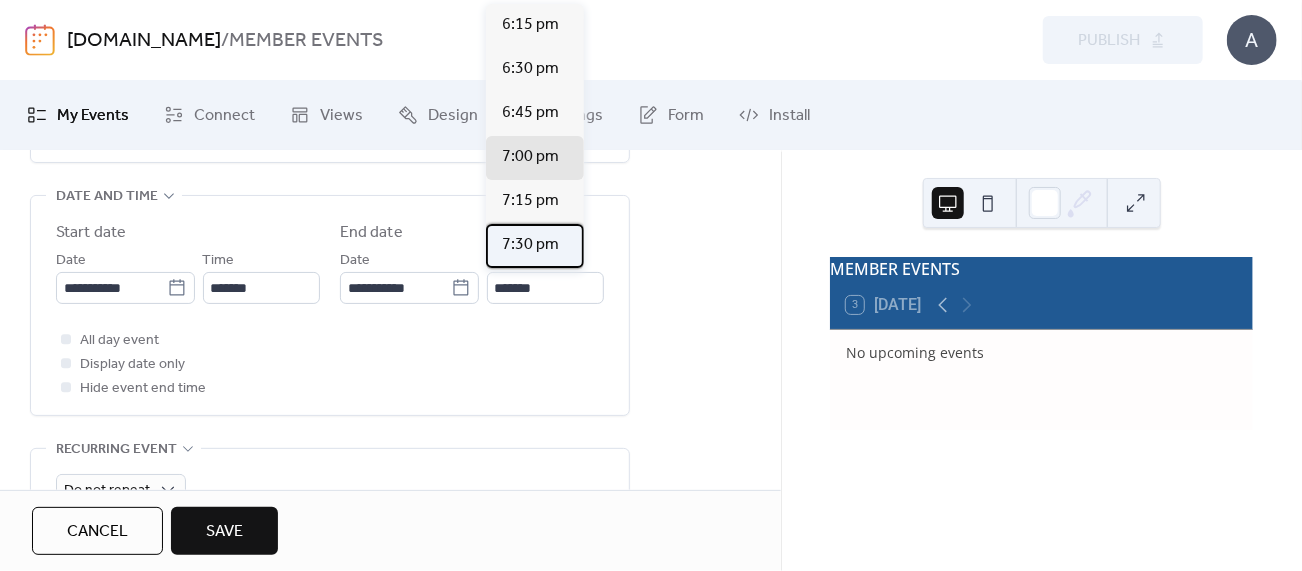 click on "7:30 pm" at bounding box center (530, 245) 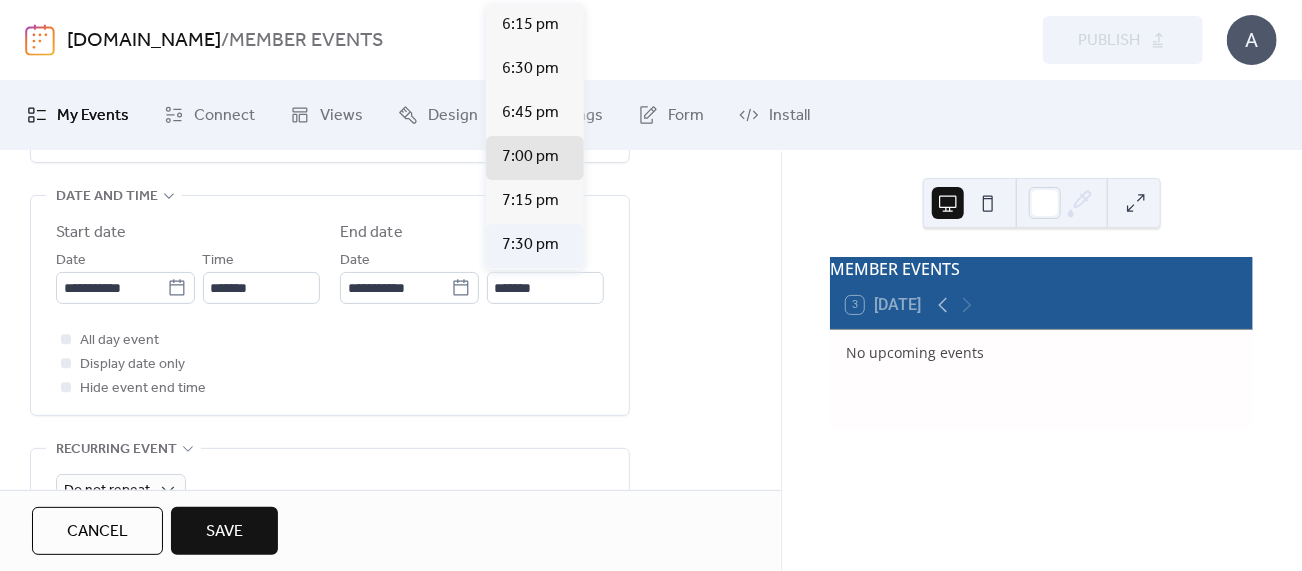 type on "*******" 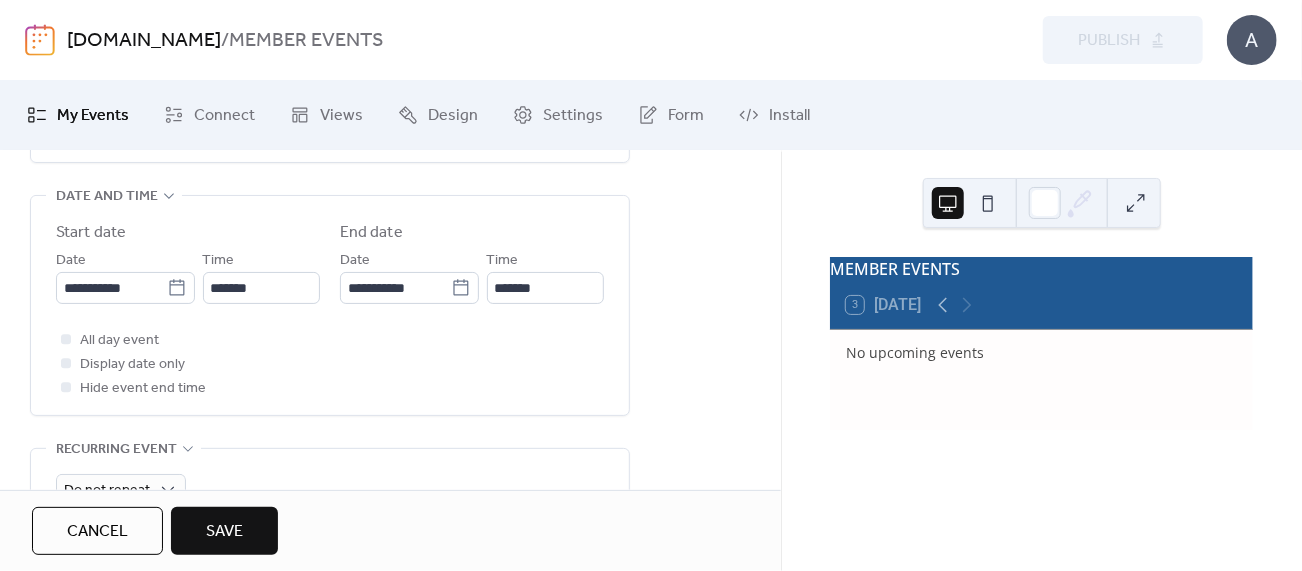 click on "**********" at bounding box center (330, 305) 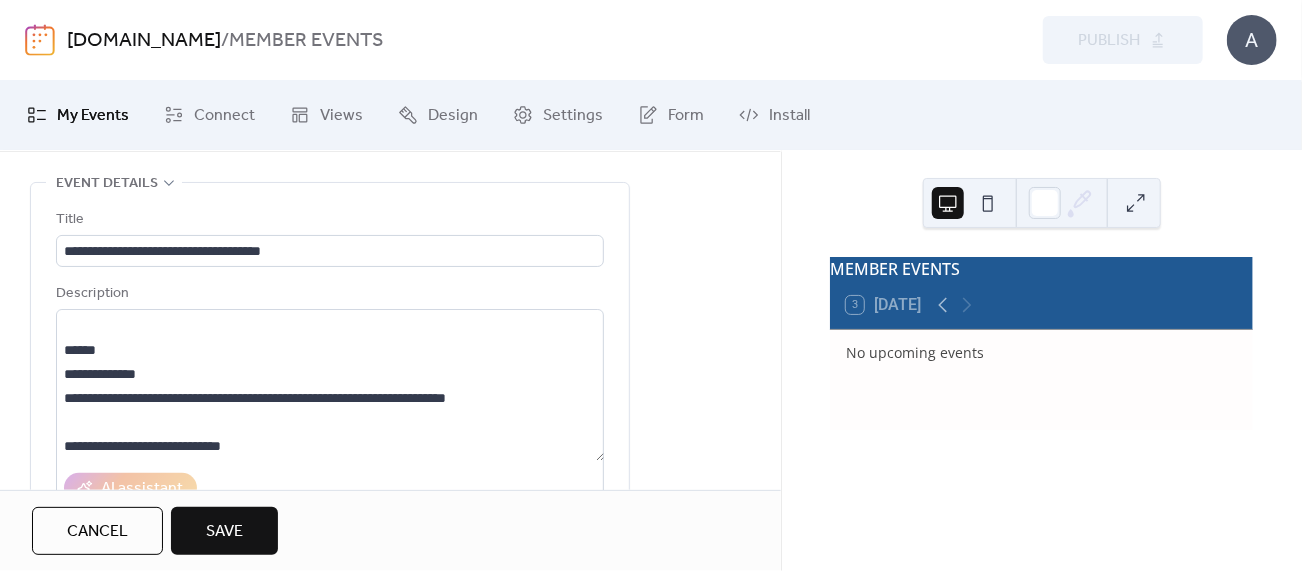 scroll, scrollTop: 47, scrollLeft: 0, axis: vertical 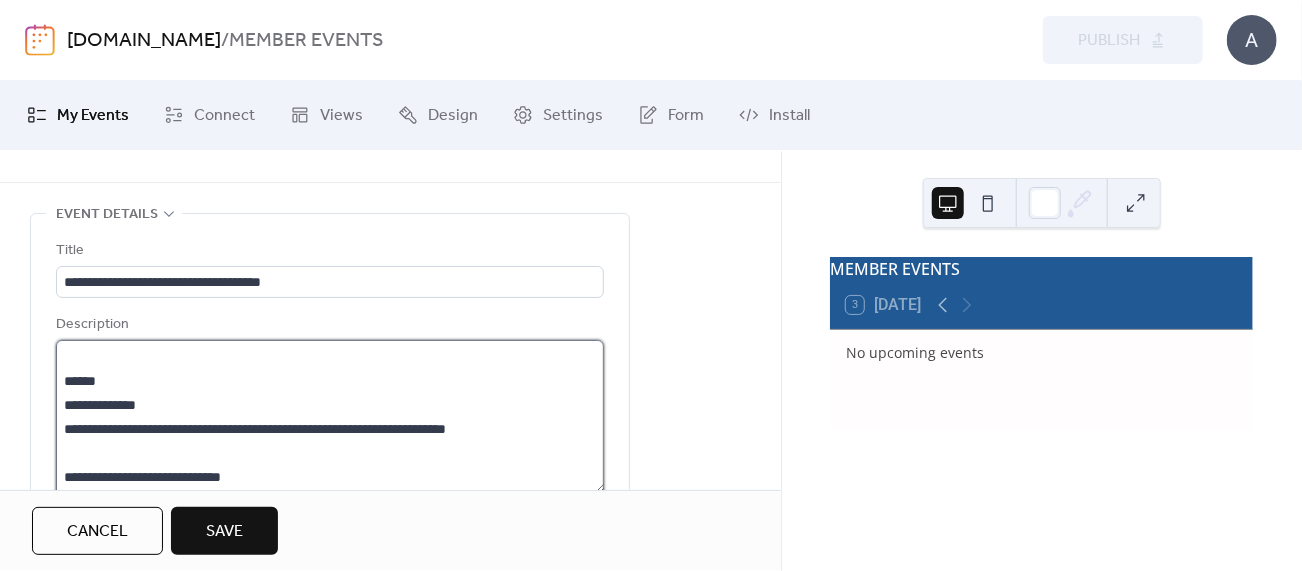click on "**********" at bounding box center [330, 416] 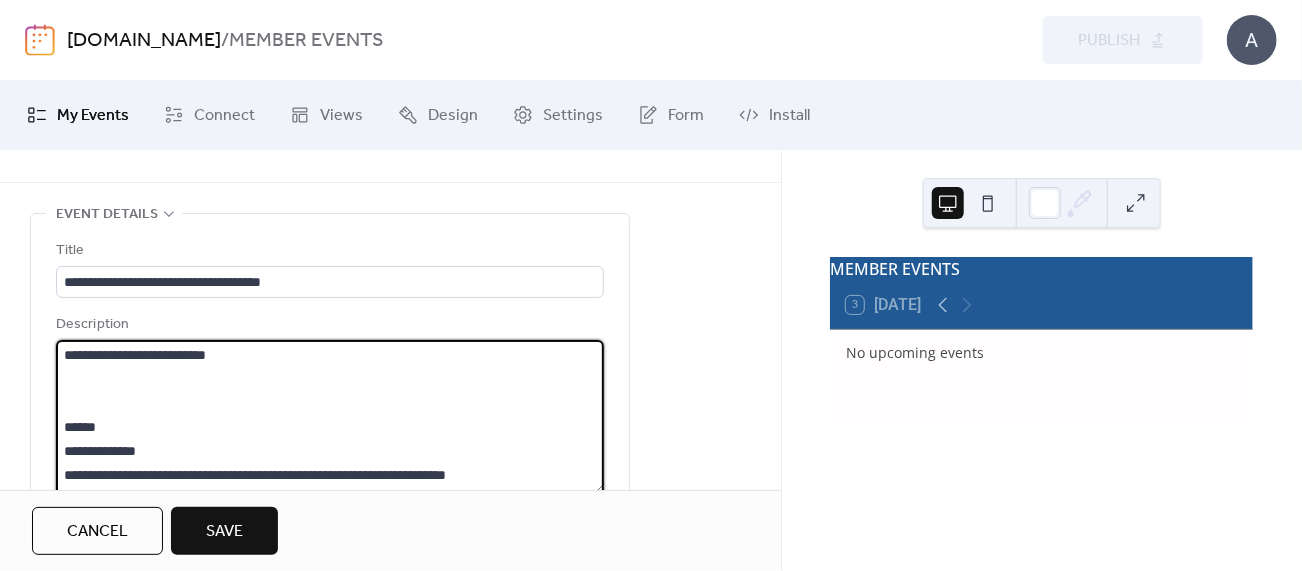 scroll, scrollTop: 0, scrollLeft: 0, axis: both 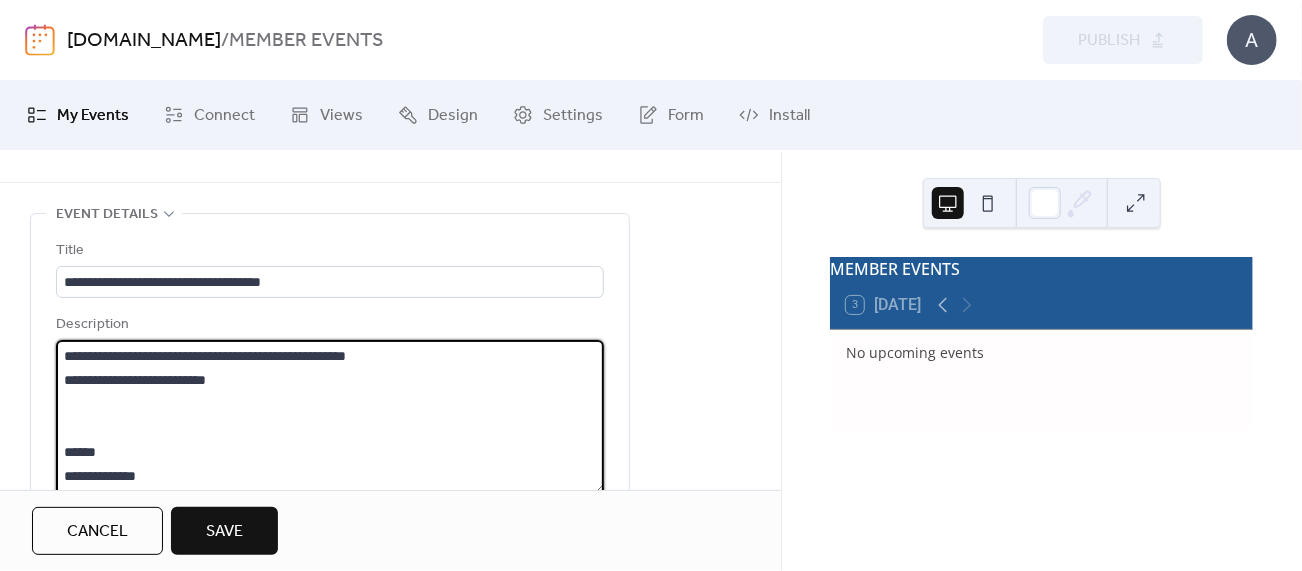 click on "**********" at bounding box center (330, 416) 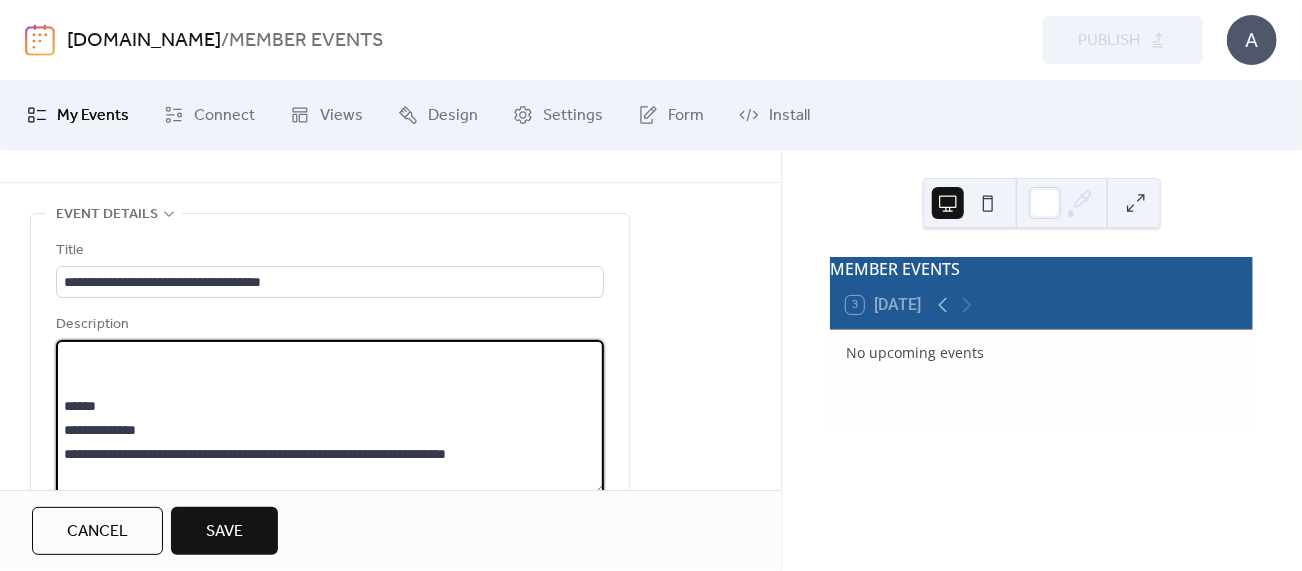 scroll, scrollTop: 71, scrollLeft: 0, axis: vertical 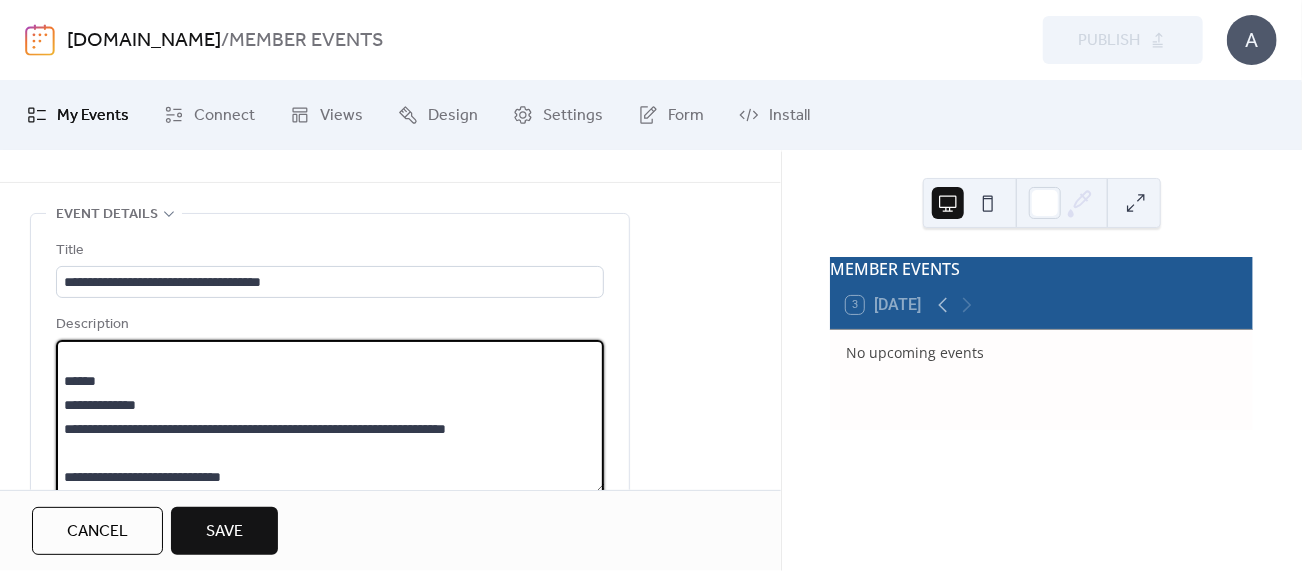 drag, startPoint x: 80, startPoint y: 383, endPoint x: 48, endPoint y: 383, distance: 32 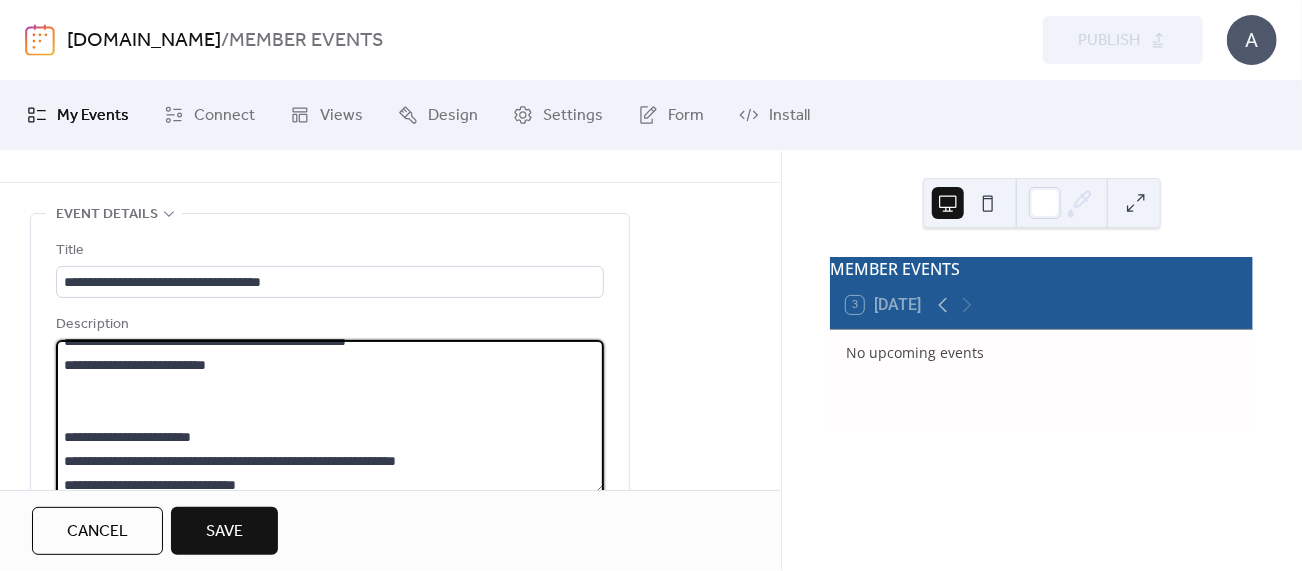 scroll, scrollTop: 0, scrollLeft: 0, axis: both 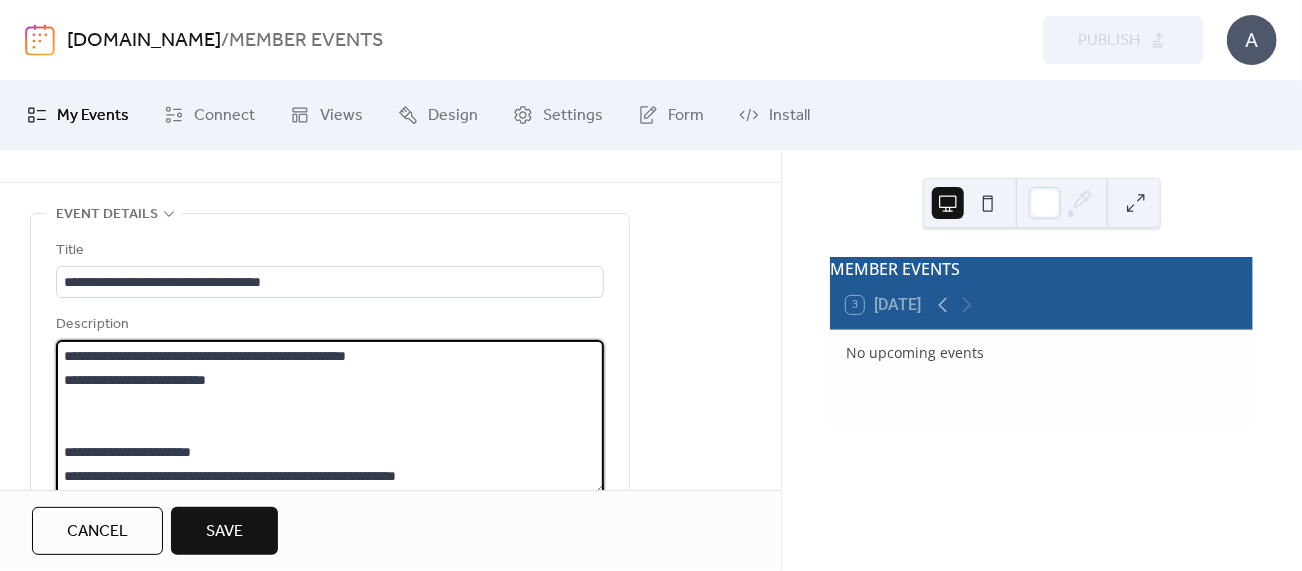 click on "**********" at bounding box center (330, 416) 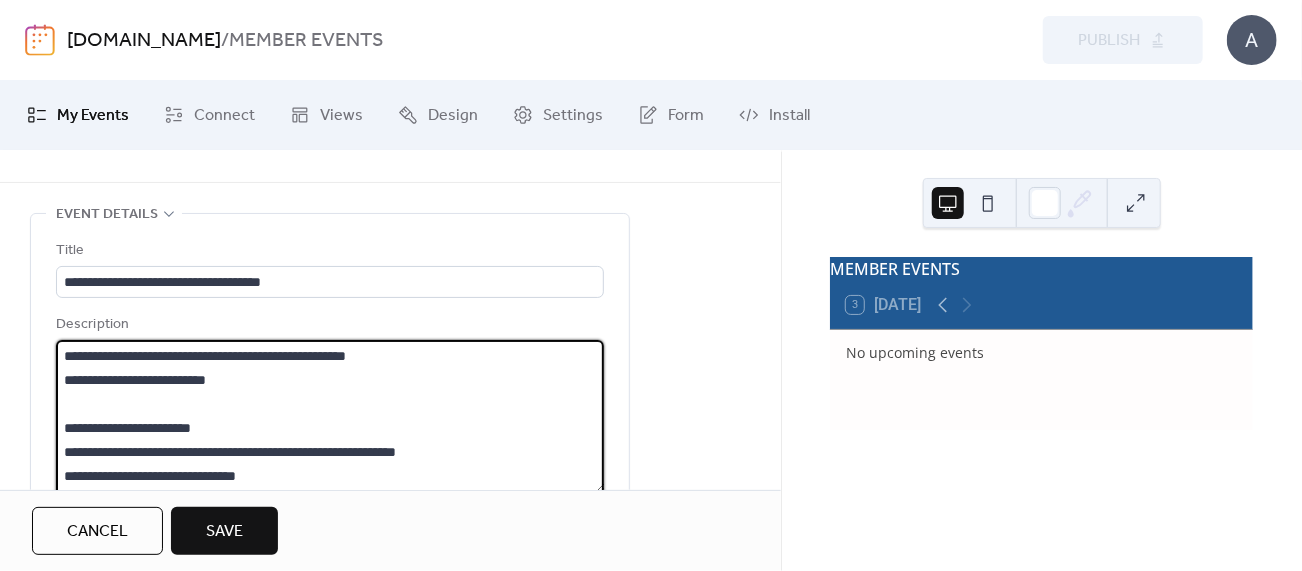 type on "**********" 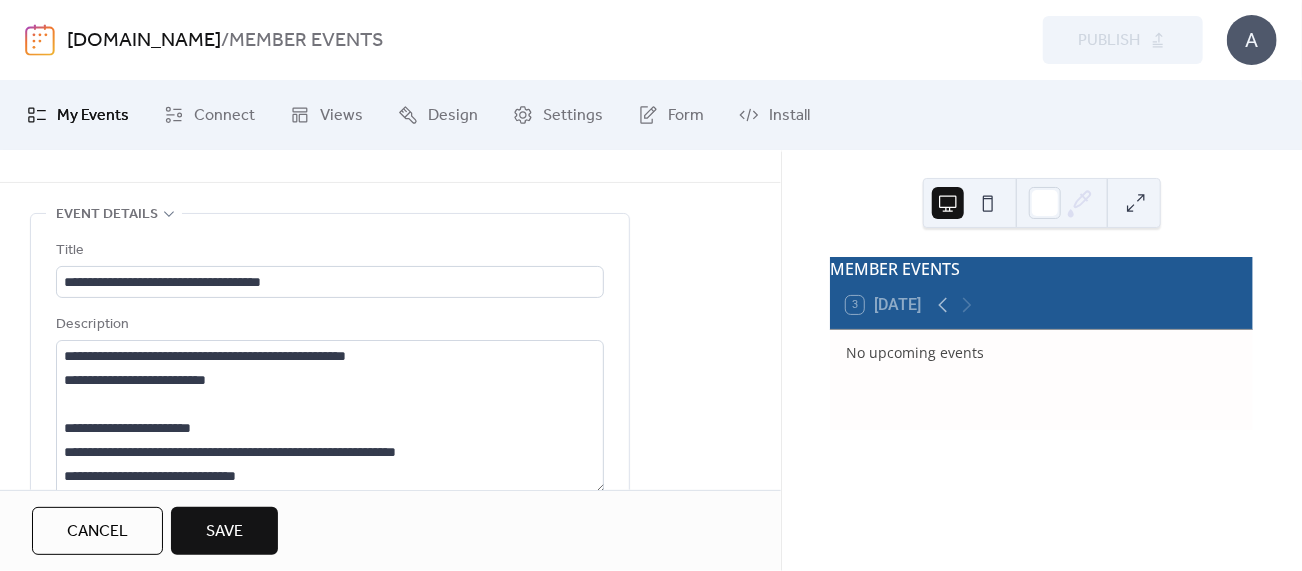 click on "Save" at bounding box center [224, 532] 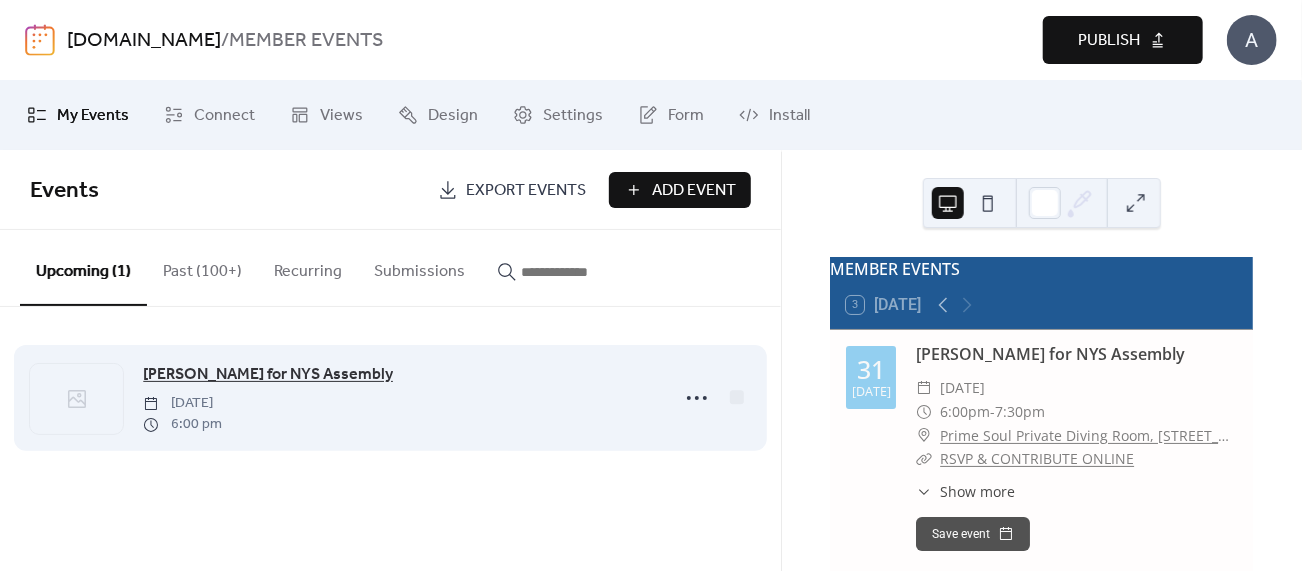click on "Hon. Alicia L. Hyndman for NYS Assembly" at bounding box center [268, 375] 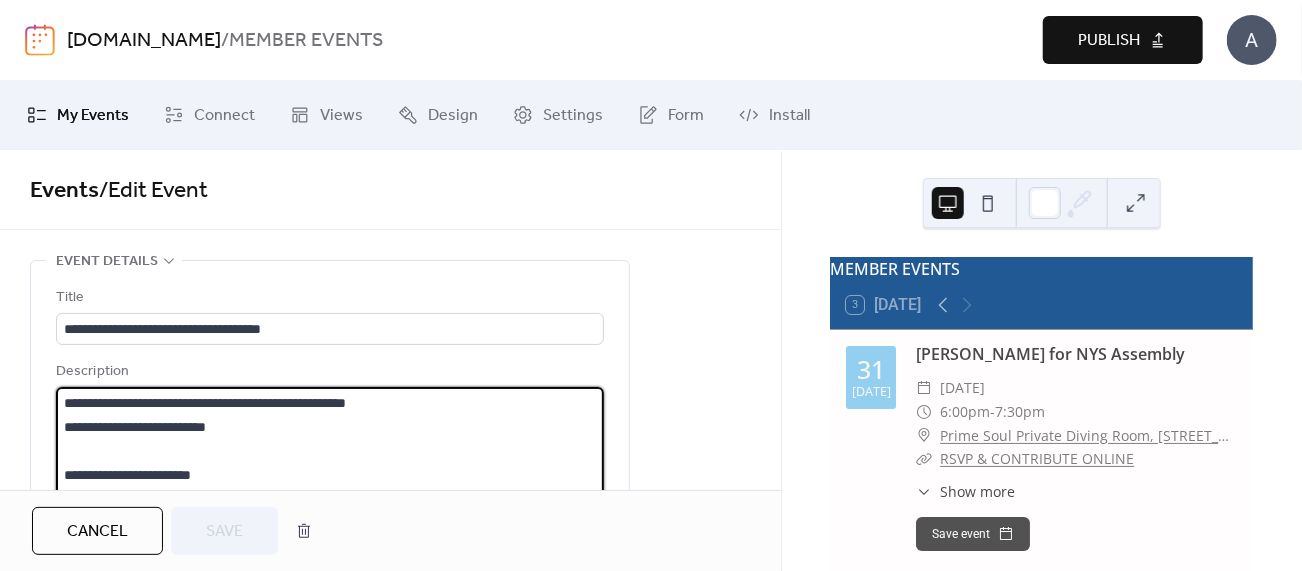 click on "**********" at bounding box center (330, 463) 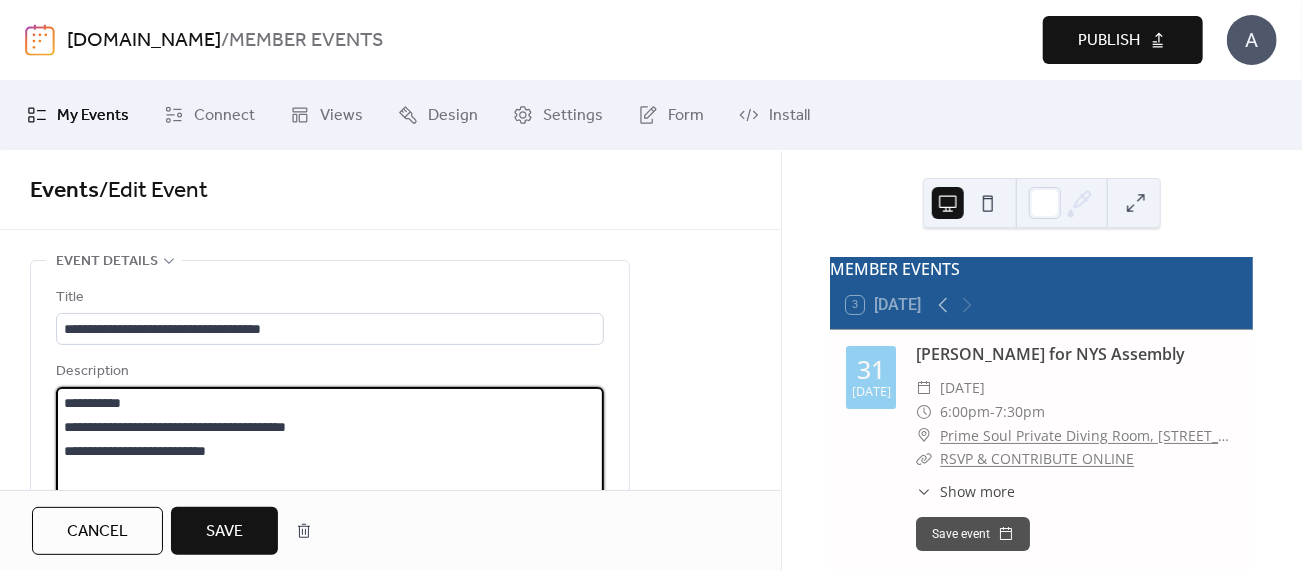 click on "**********" at bounding box center (330, 463) 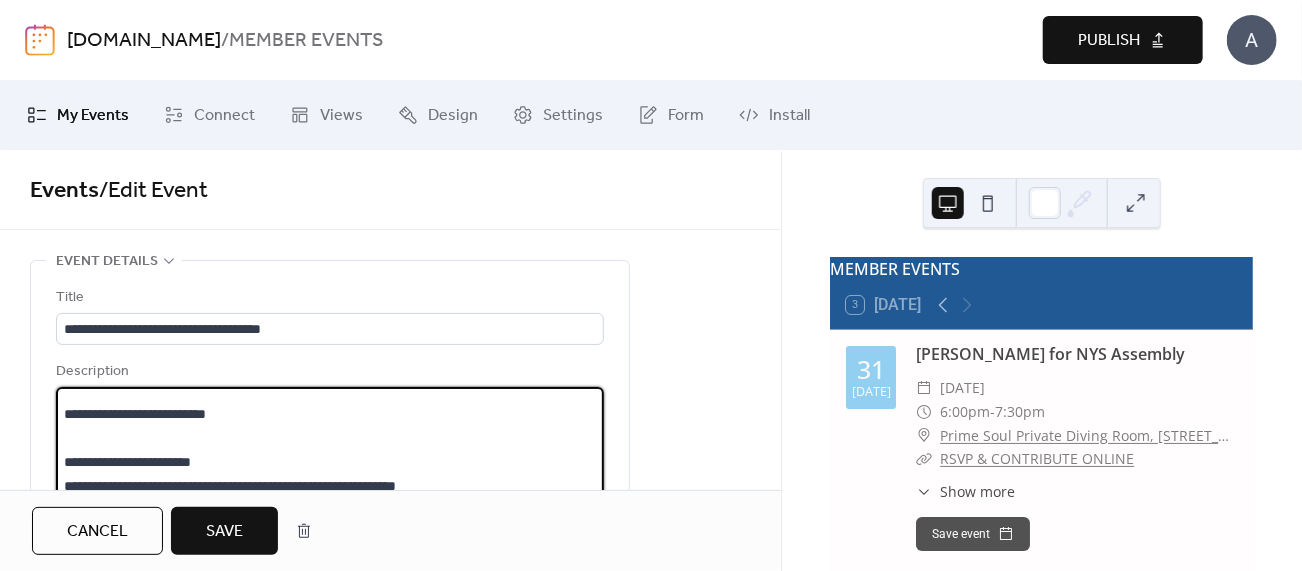 scroll, scrollTop: 0, scrollLeft: 0, axis: both 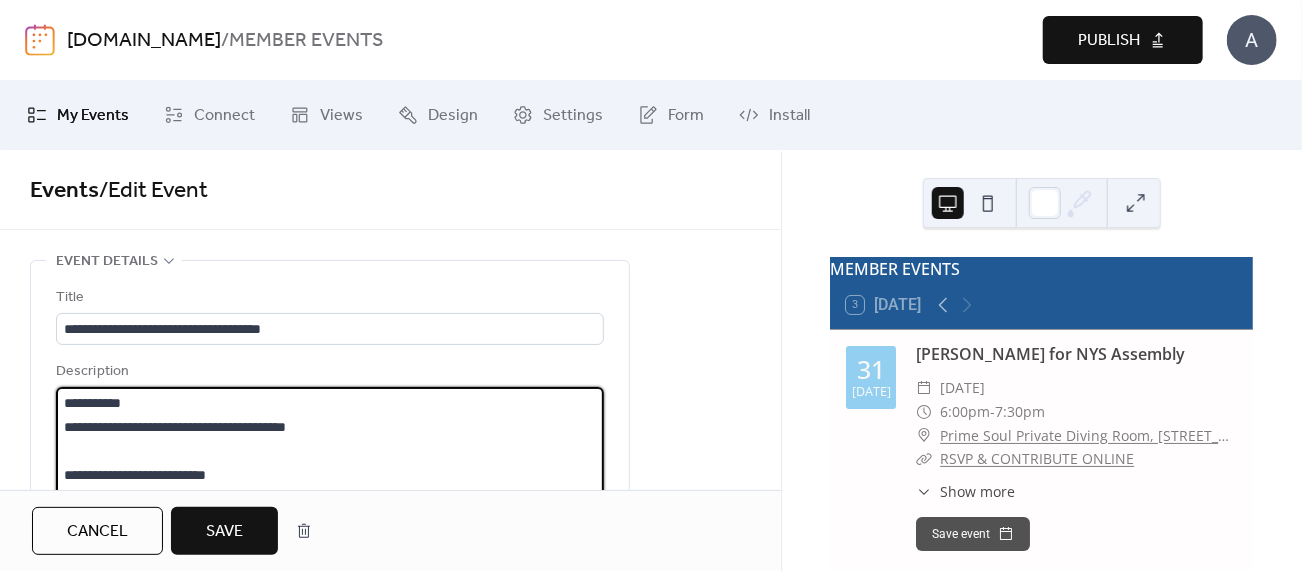drag, startPoint x: 221, startPoint y: 468, endPoint x: 15, endPoint y: 440, distance: 207.89421 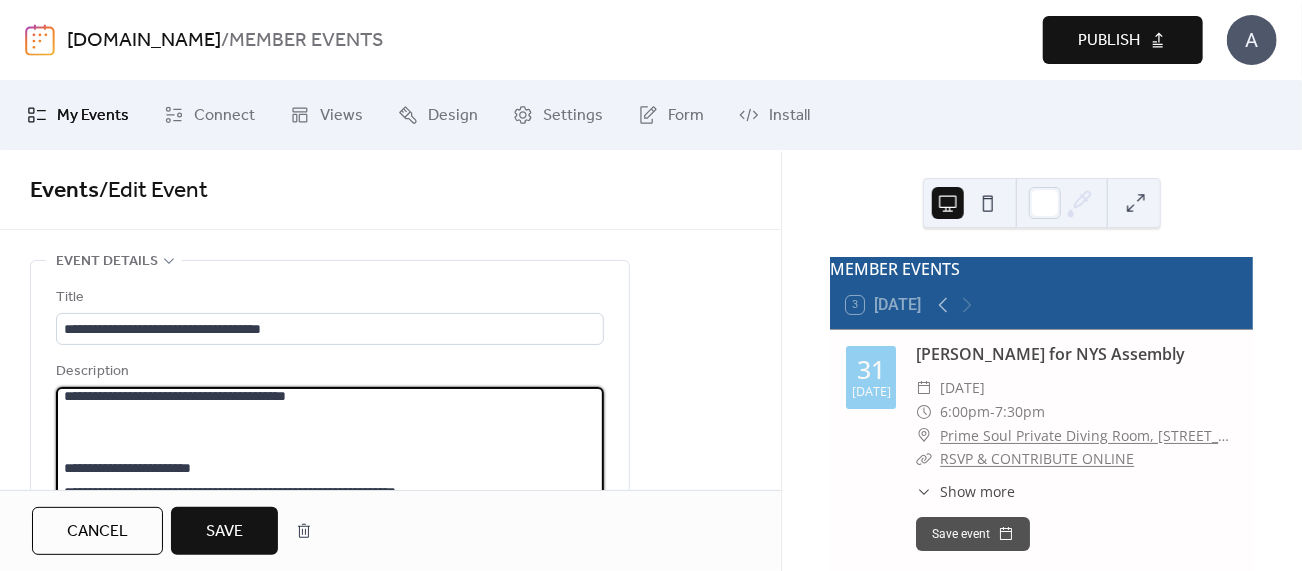scroll, scrollTop: 0, scrollLeft: 0, axis: both 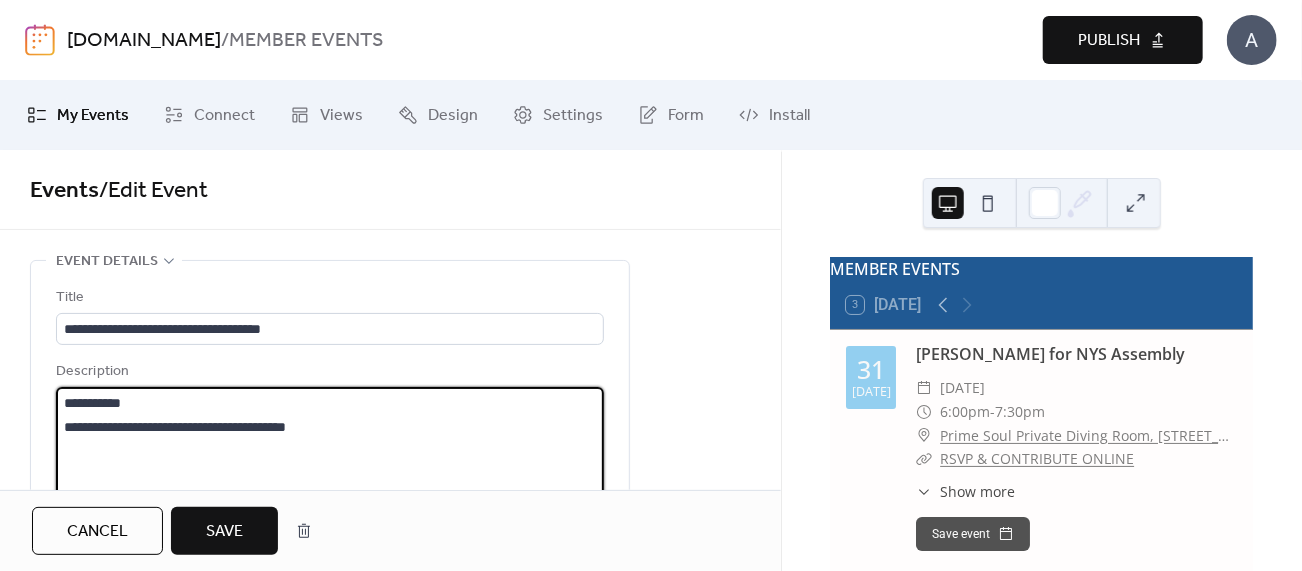 click on "**********" at bounding box center [330, 463] 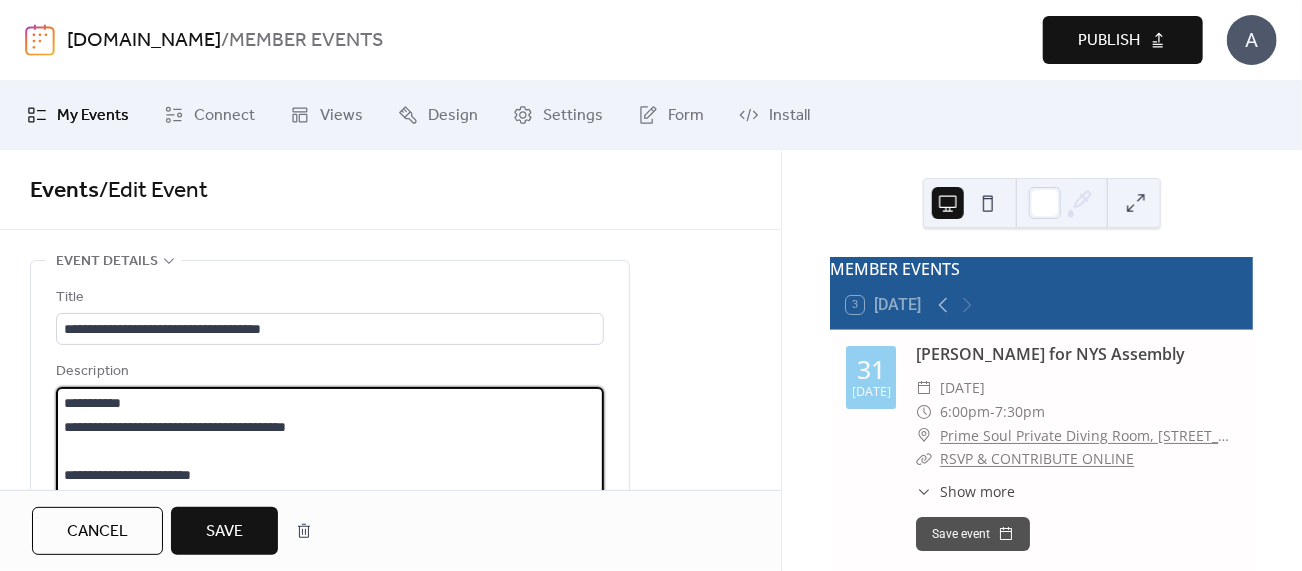 type on "**********" 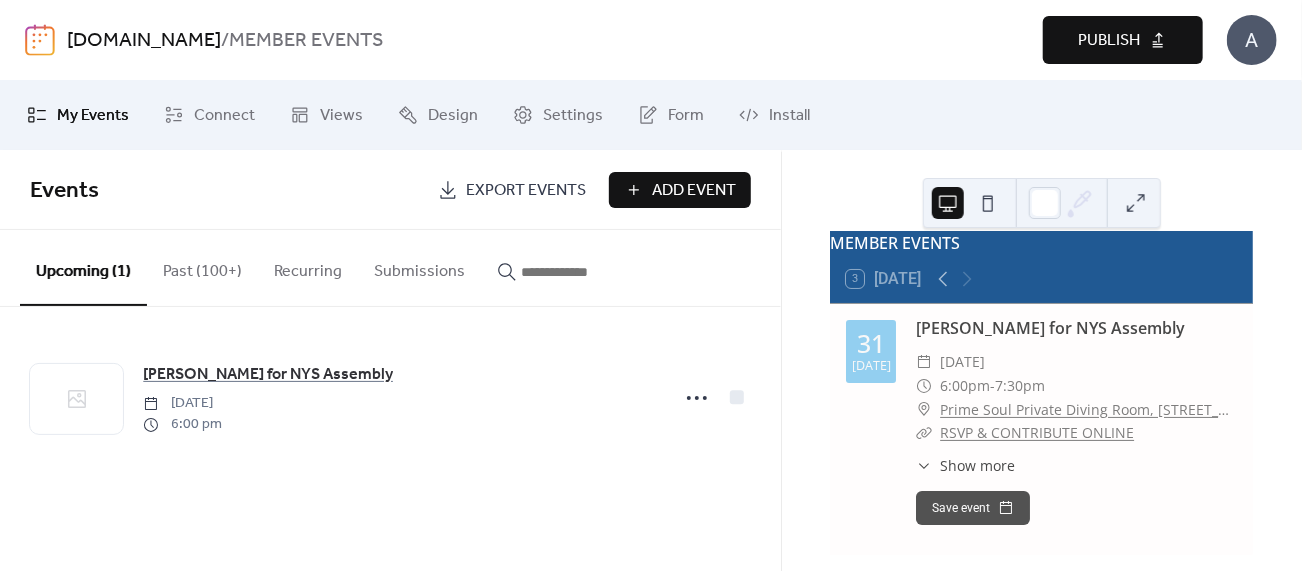 scroll, scrollTop: 0, scrollLeft: 0, axis: both 